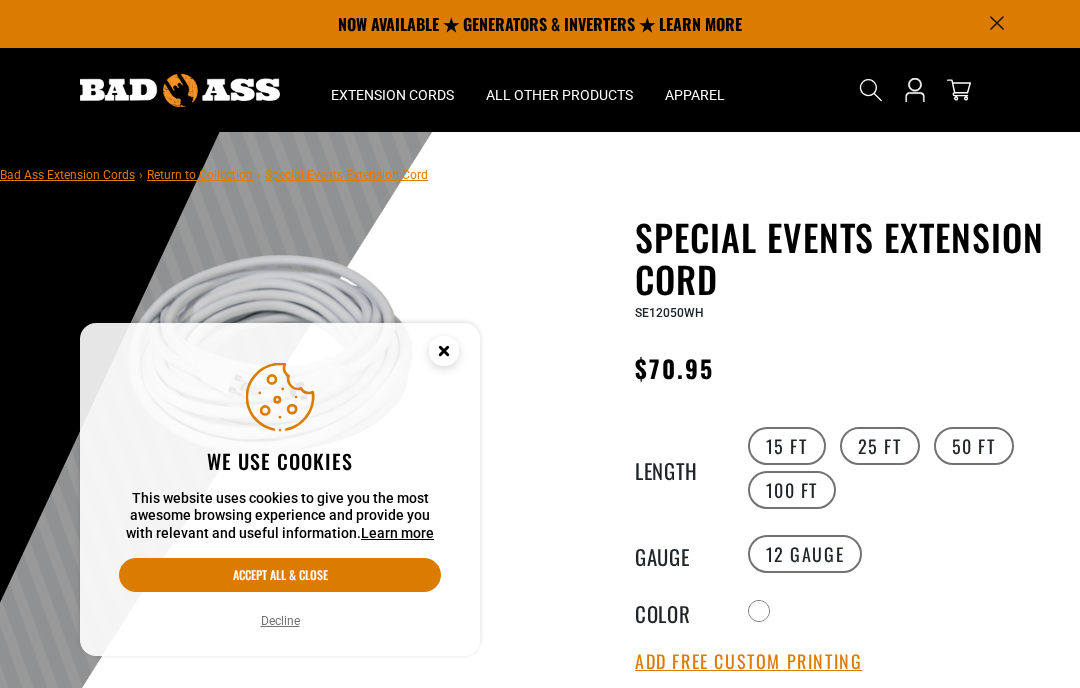 scroll, scrollTop: 0, scrollLeft: 0, axis: both 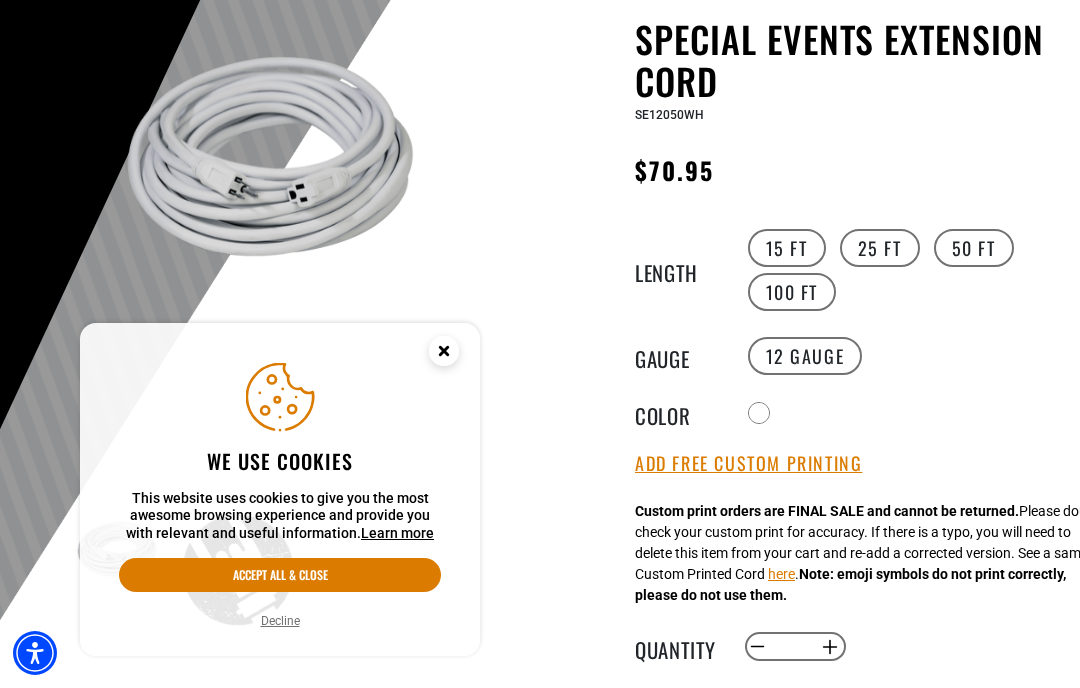 click on "100 FT" at bounding box center (792, 292) 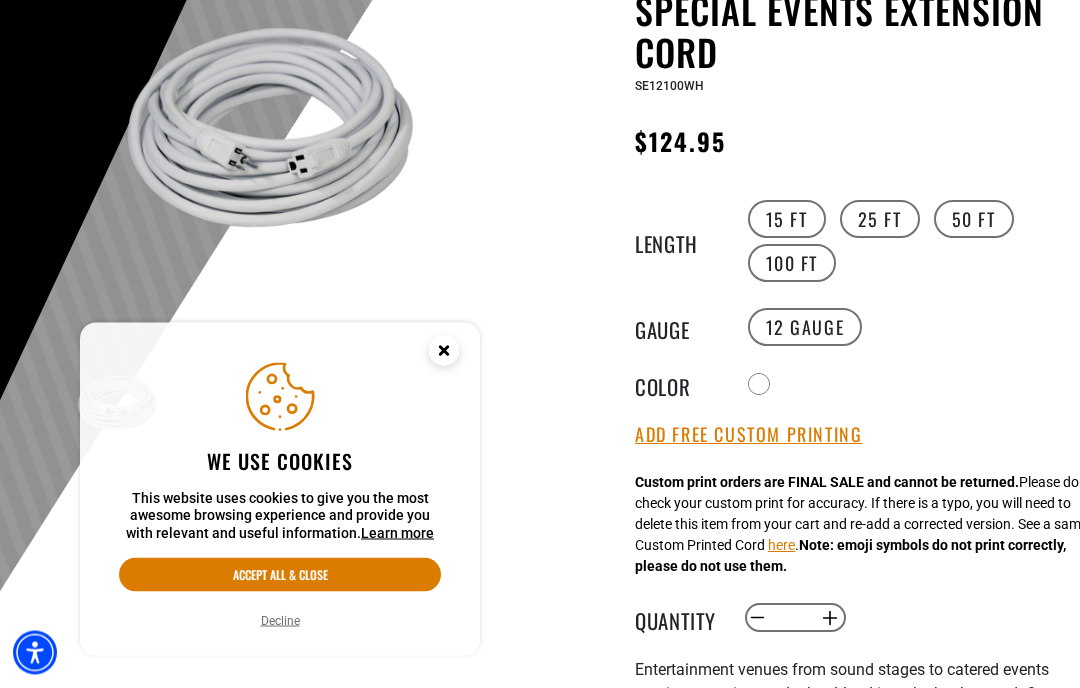 scroll, scrollTop: 227, scrollLeft: 0, axis: vertical 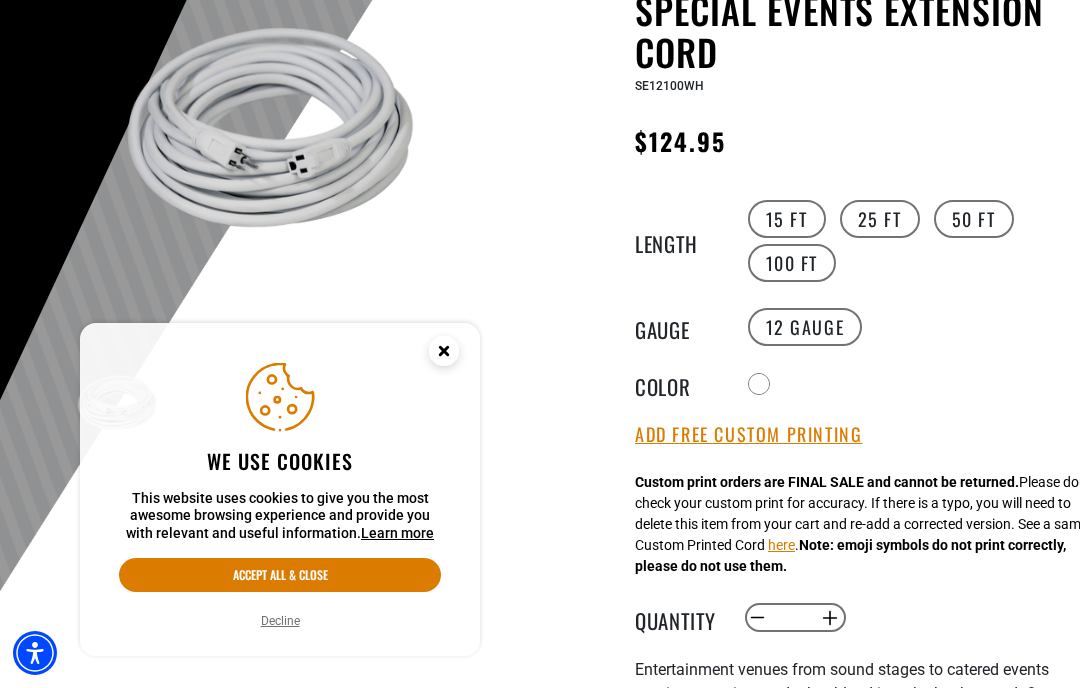 click 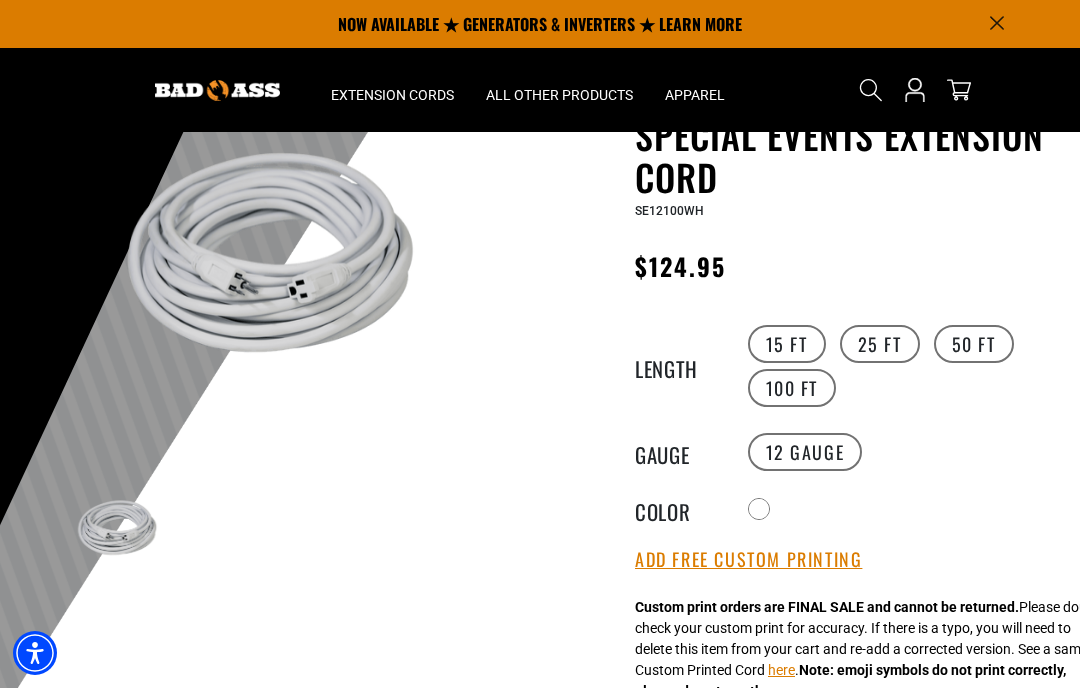 scroll, scrollTop: 0, scrollLeft: 0, axis: both 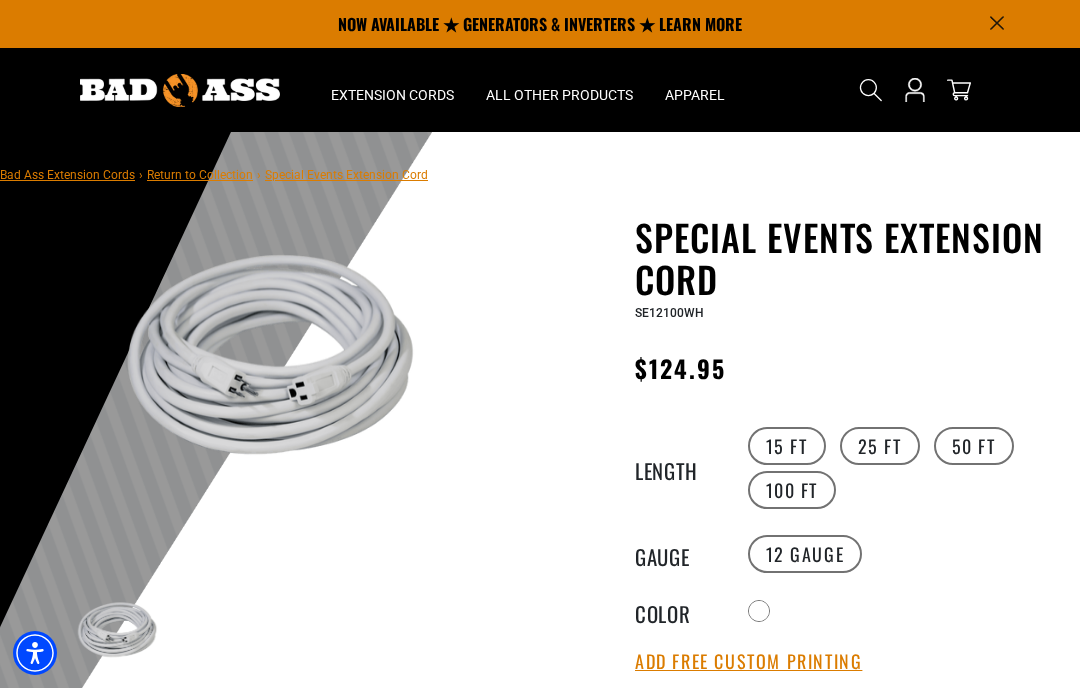 click 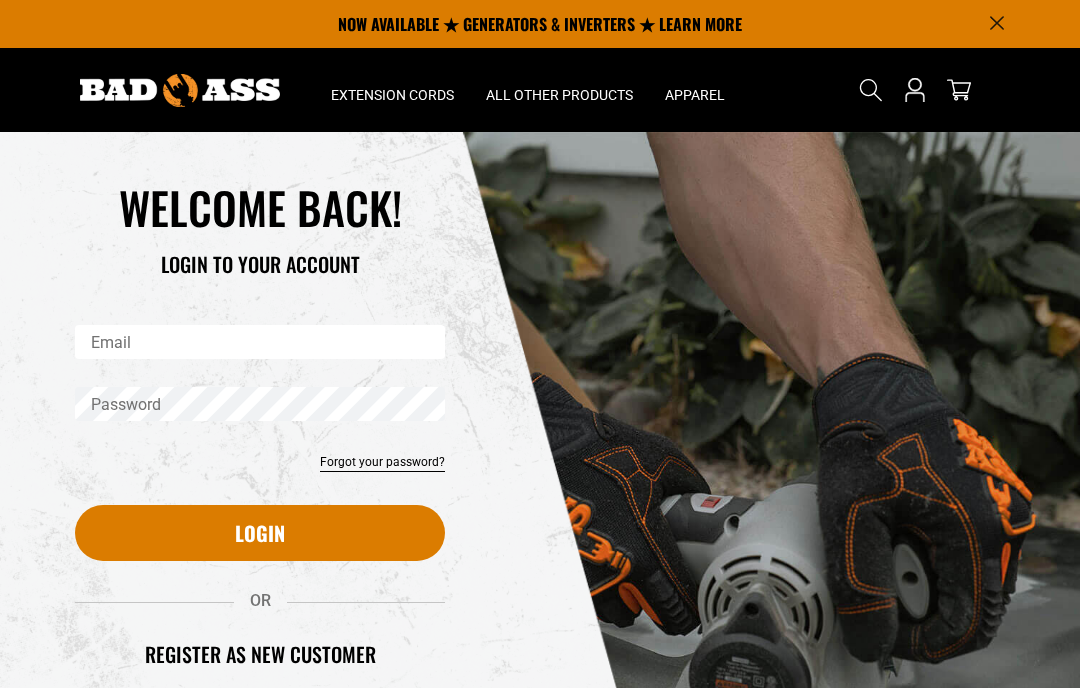 scroll, scrollTop: 0, scrollLeft: 0, axis: both 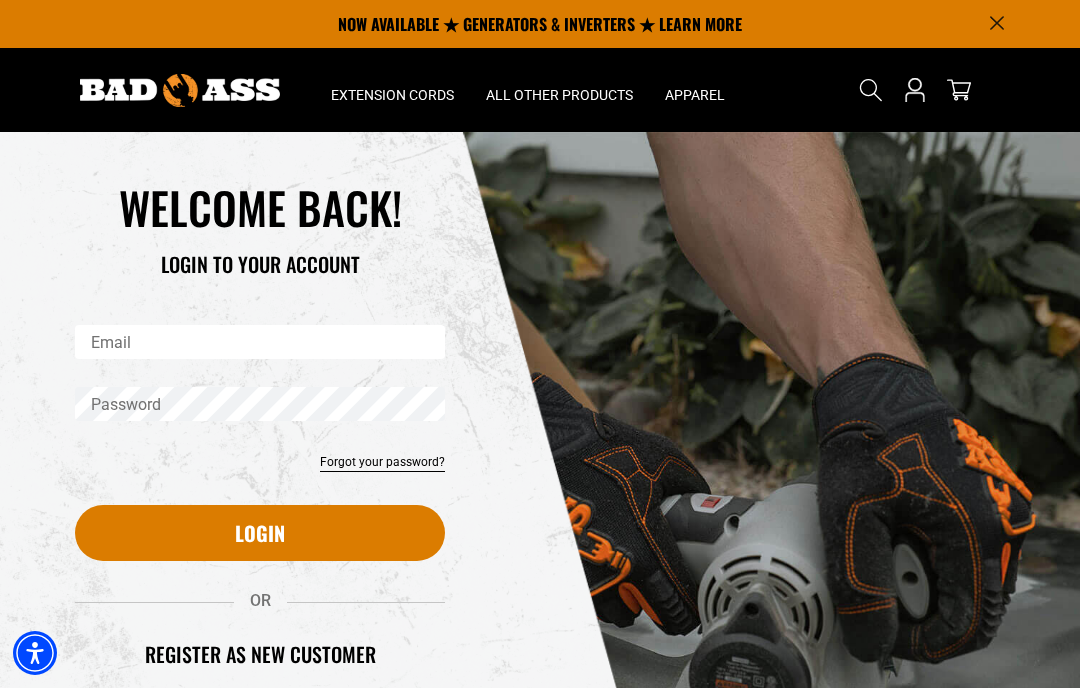 click on "Email" at bounding box center (260, 342) 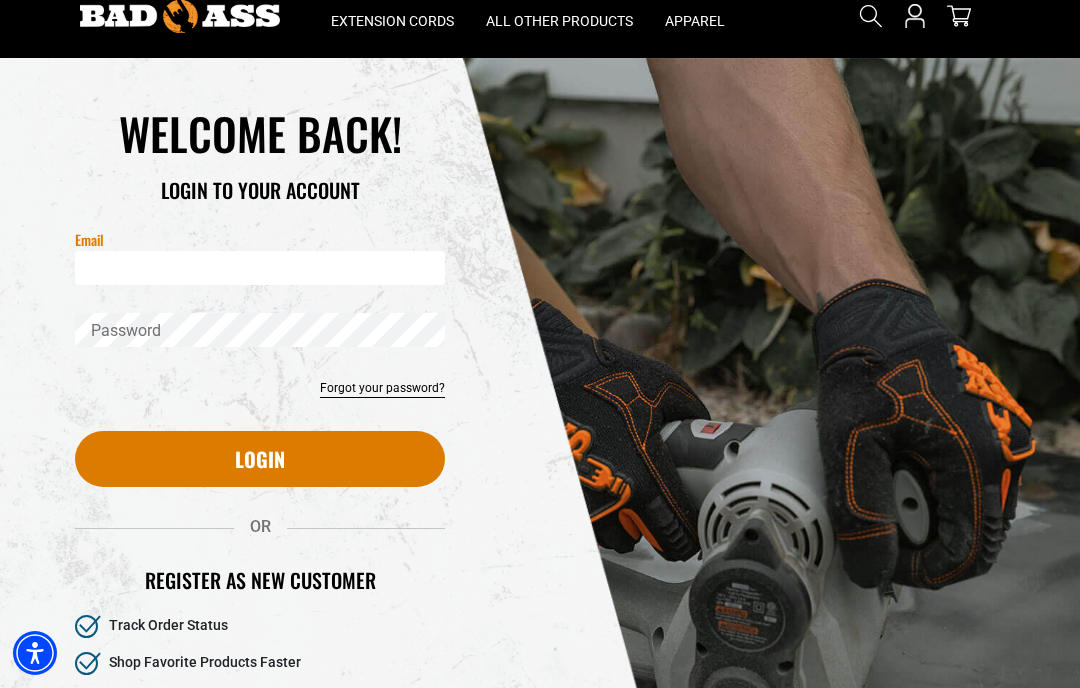 scroll, scrollTop: 73, scrollLeft: 0, axis: vertical 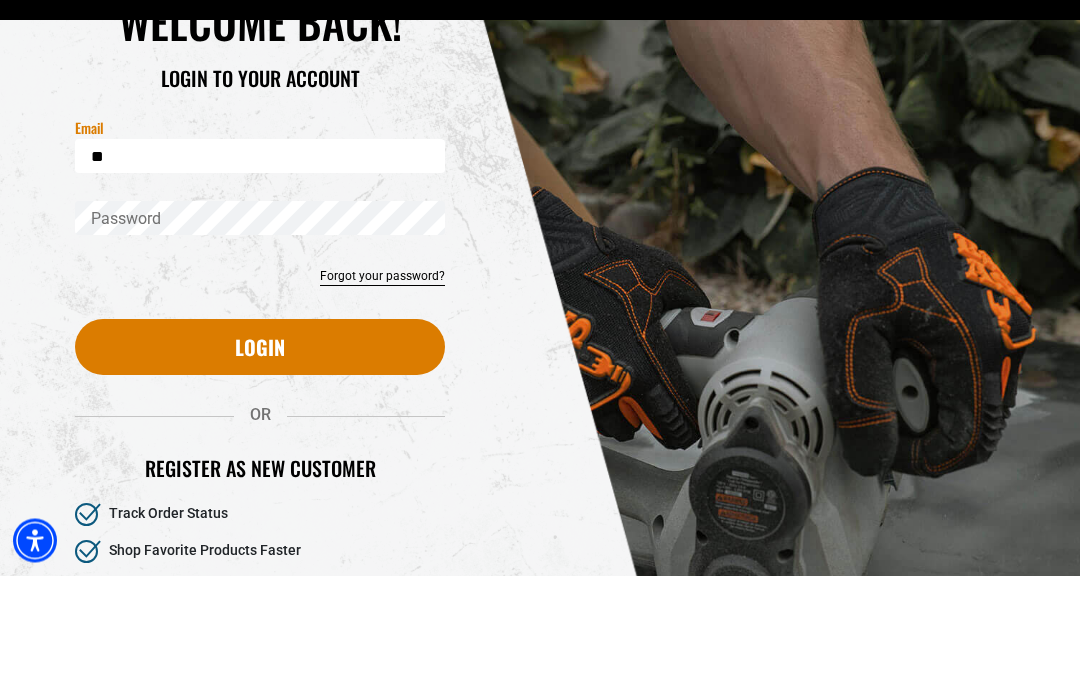 type on "*" 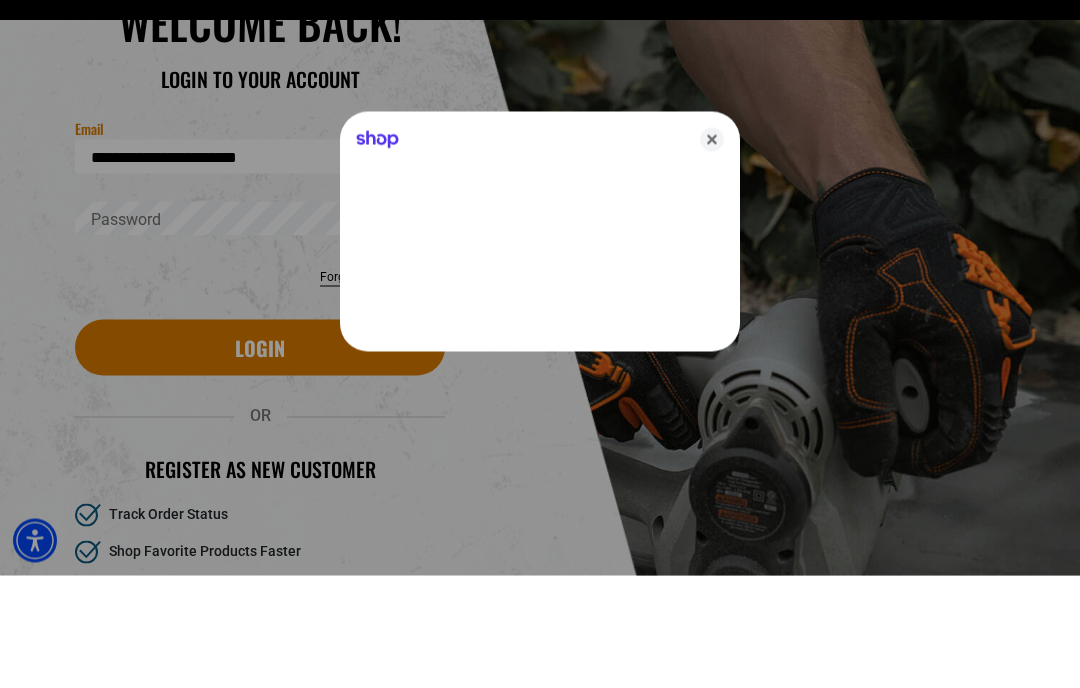 type on "**********" 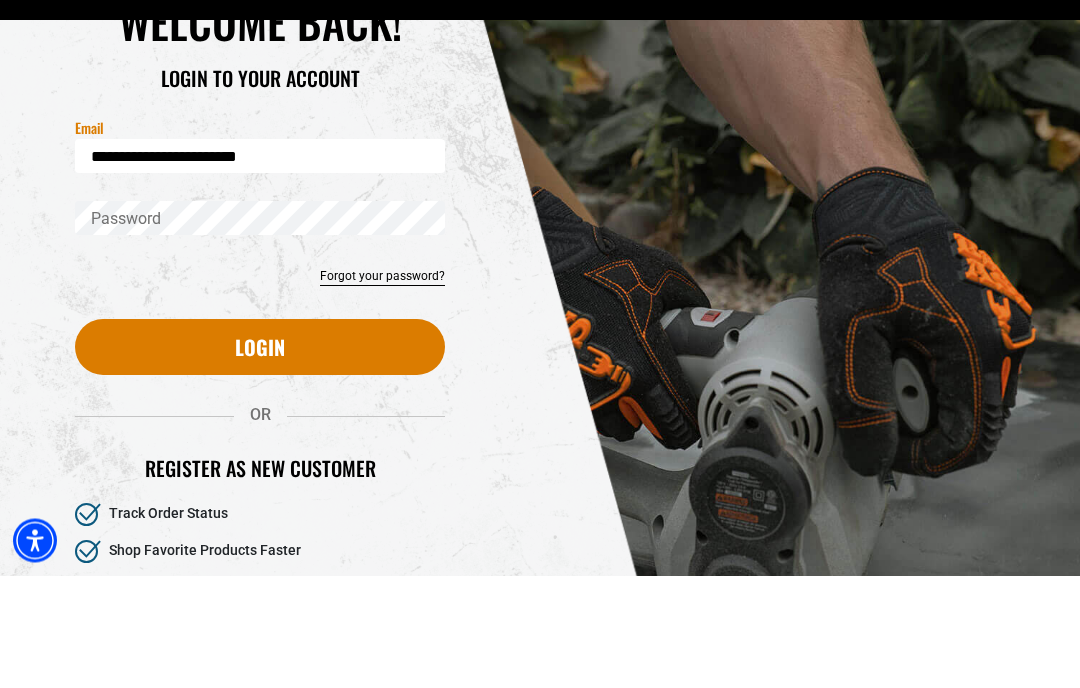 scroll, scrollTop: 186, scrollLeft: 0, axis: vertical 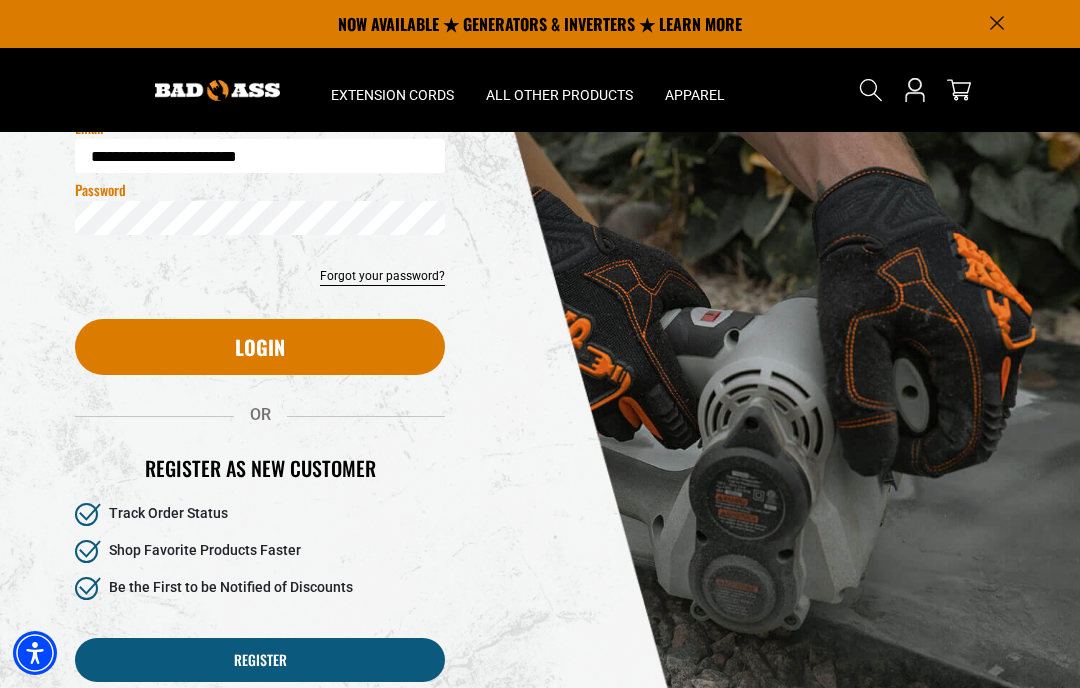 click on "Login" at bounding box center [260, 347] 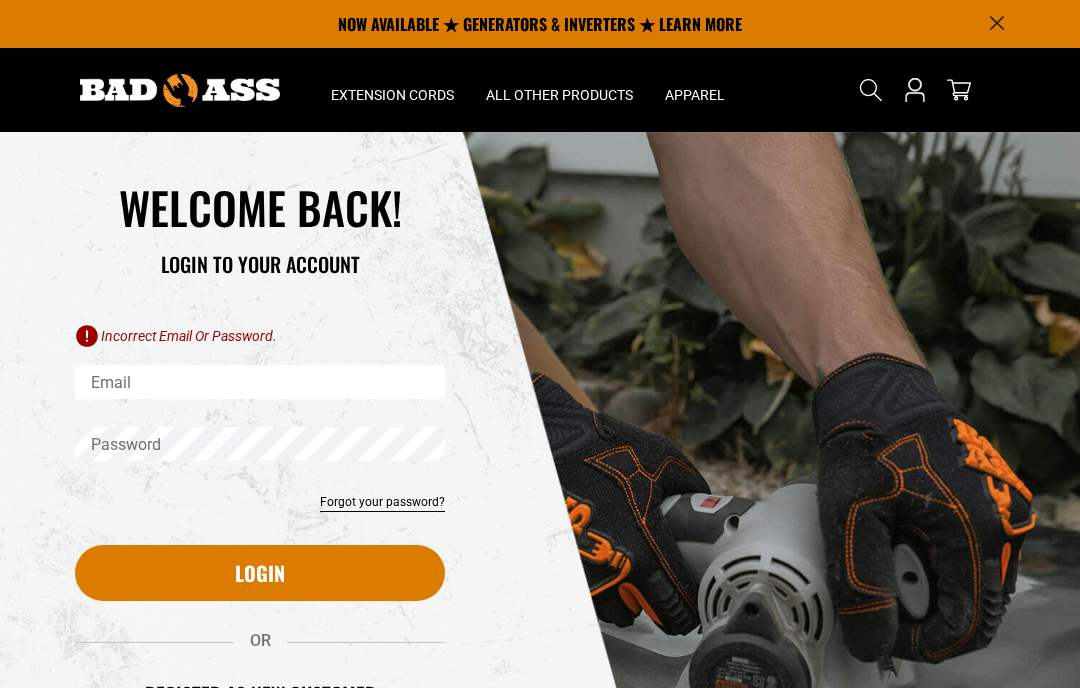 scroll, scrollTop: 0, scrollLeft: 0, axis: both 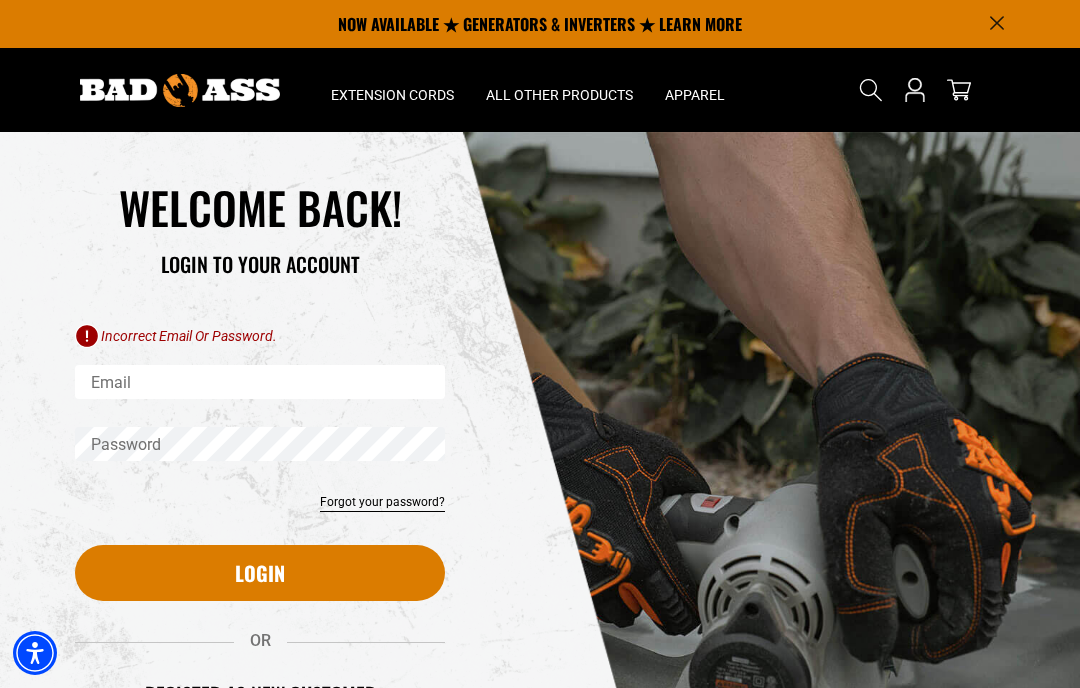 click on "Email" at bounding box center (260, 382) 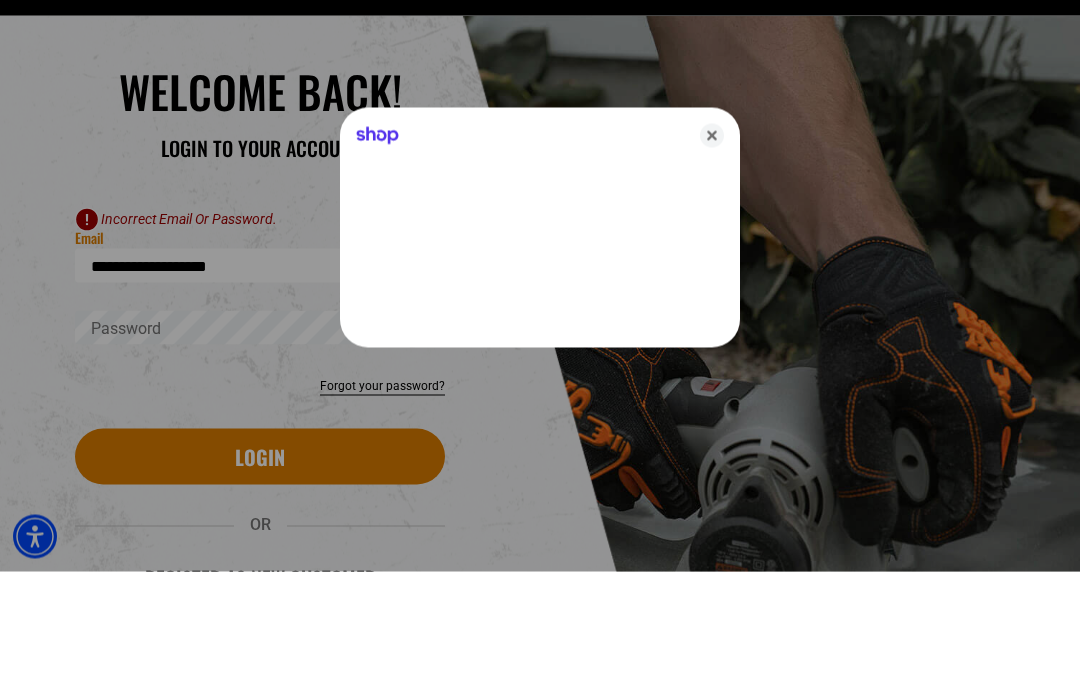 type on "**********" 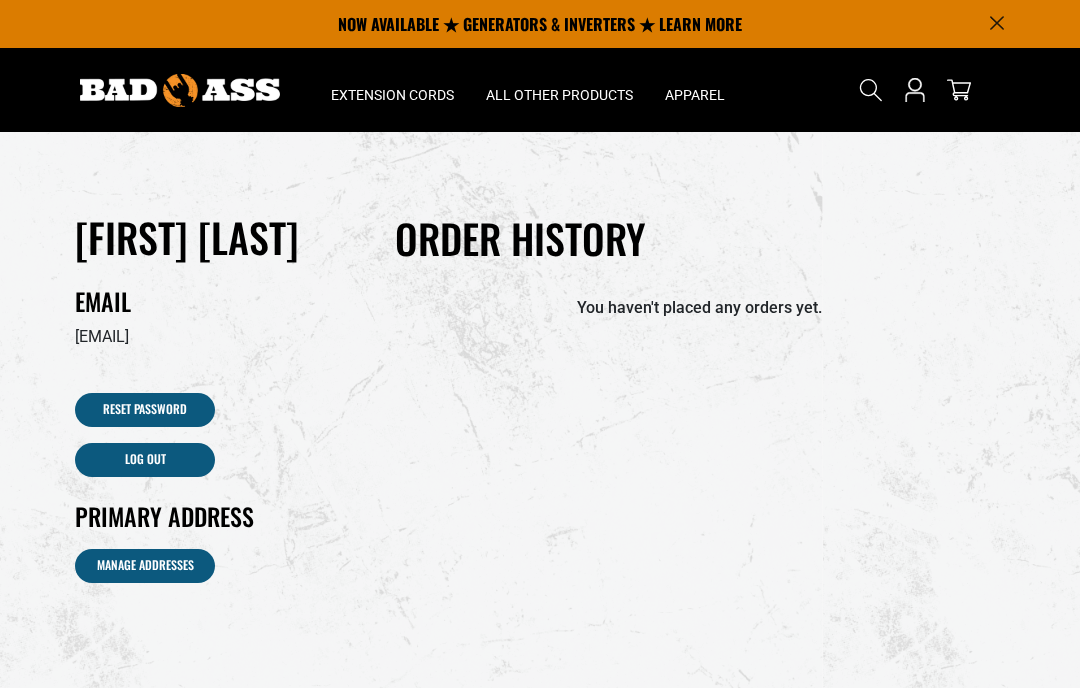 scroll, scrollTop: 0, scrollLeft: 0, axis: both 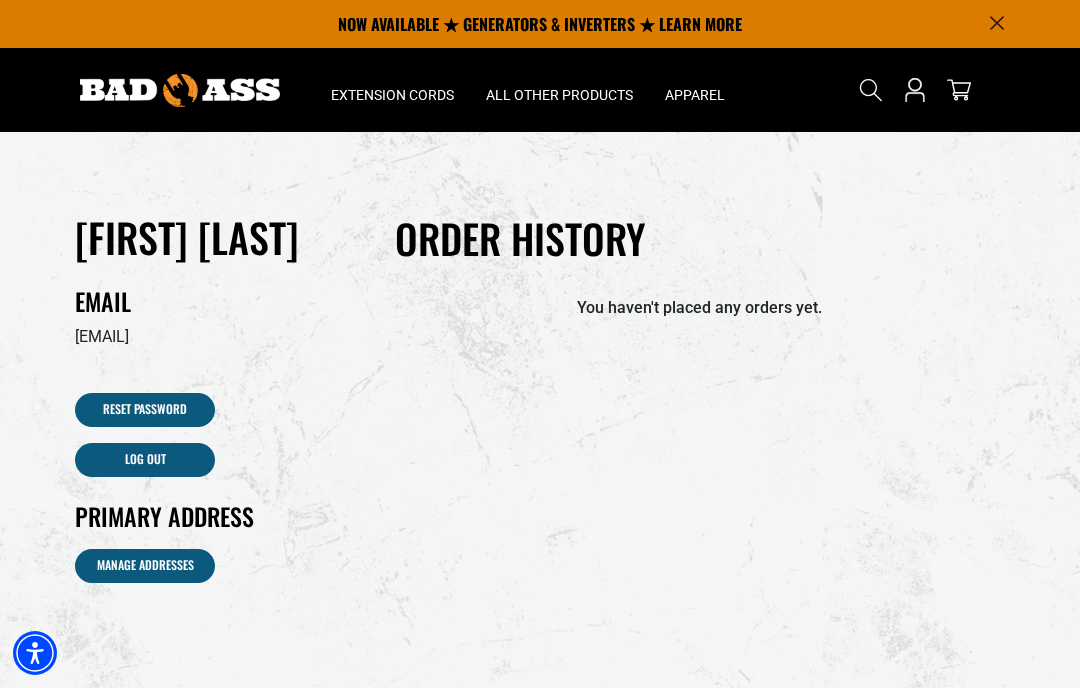 click on "Reset Password" at bounding box center (145, 410) 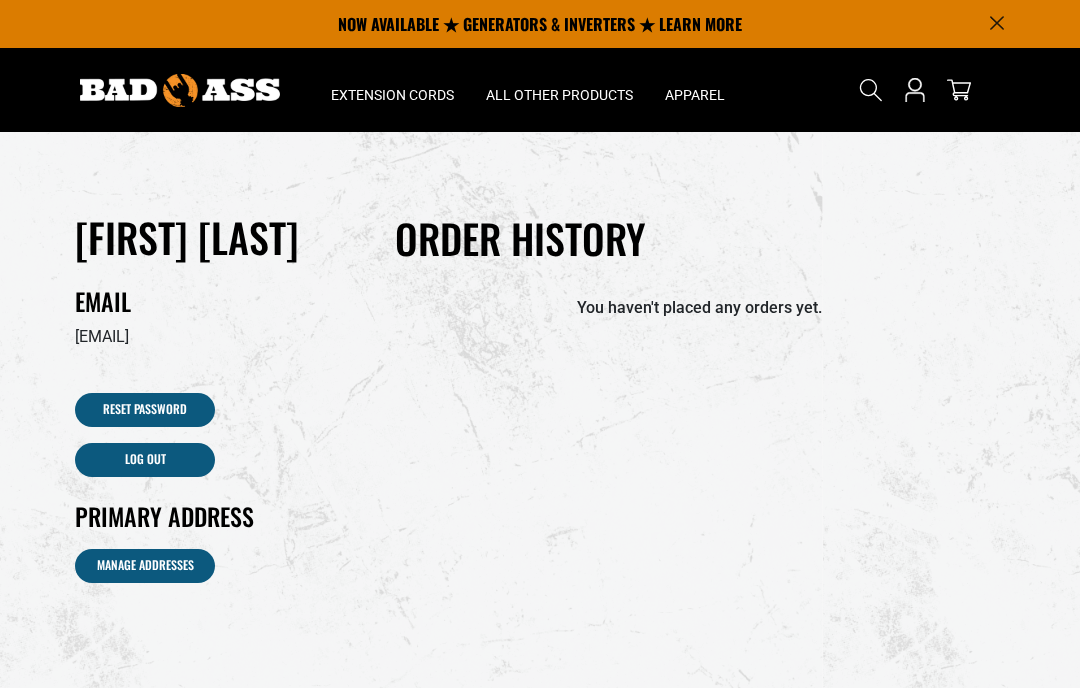 scroll, scrollTop: 0, scrollLeft: 0, axis: both 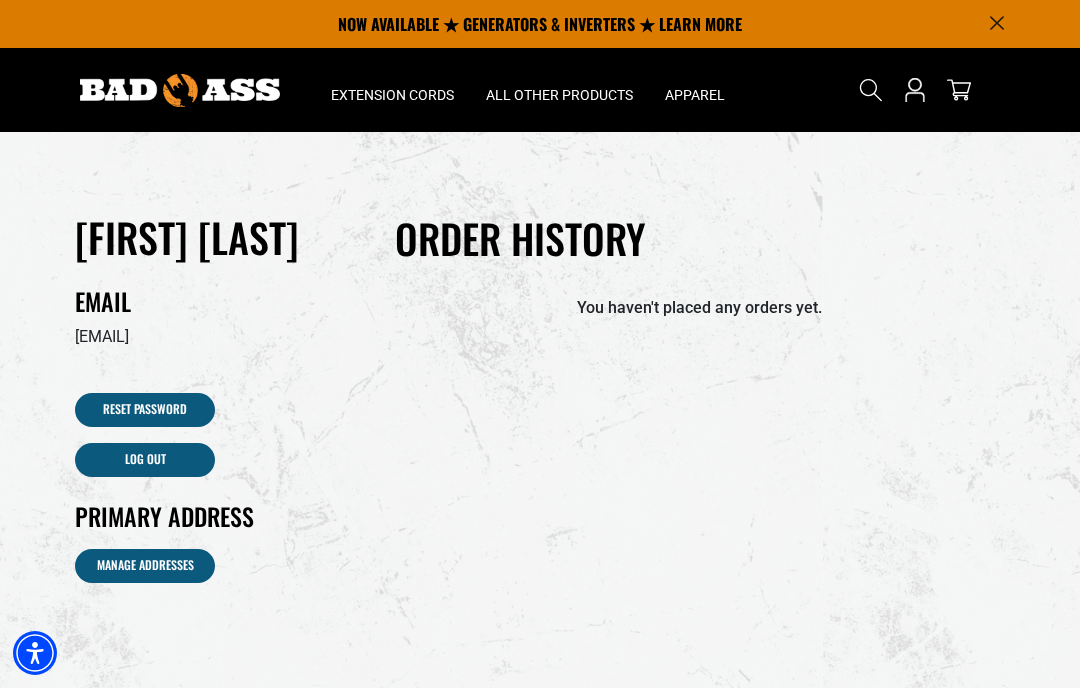 click on "Reset Password" at bounding box center [145, 410] 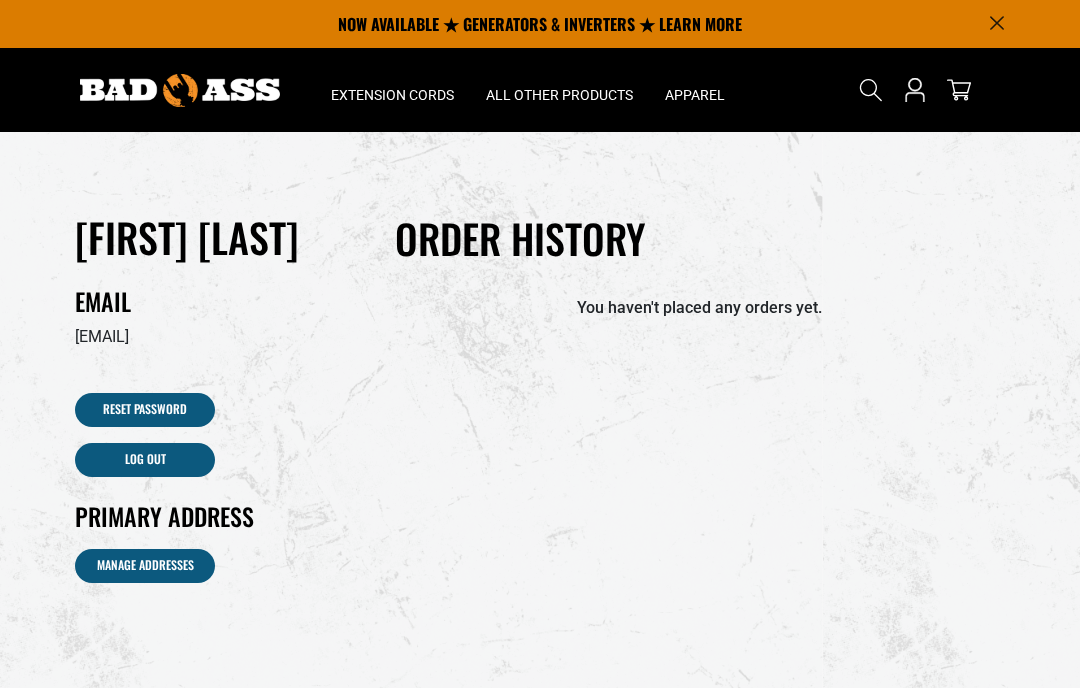 scroll, scrollTop: 0, scrollLeft: 0, axis: both 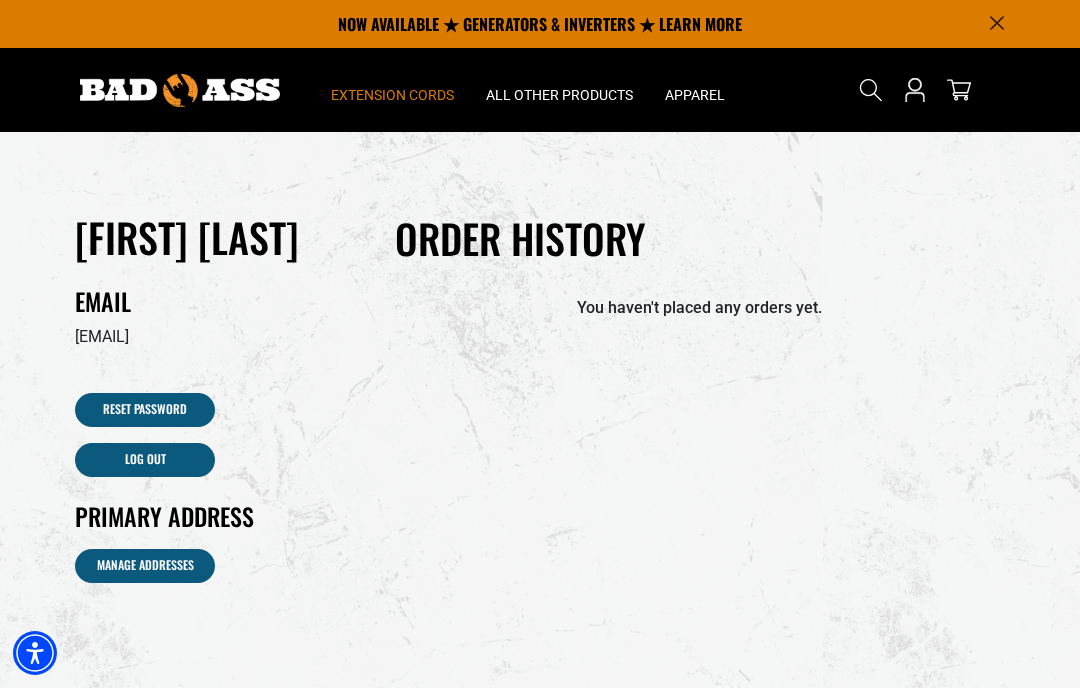 click on "Extension Cords" at bounding box center (392, 90) 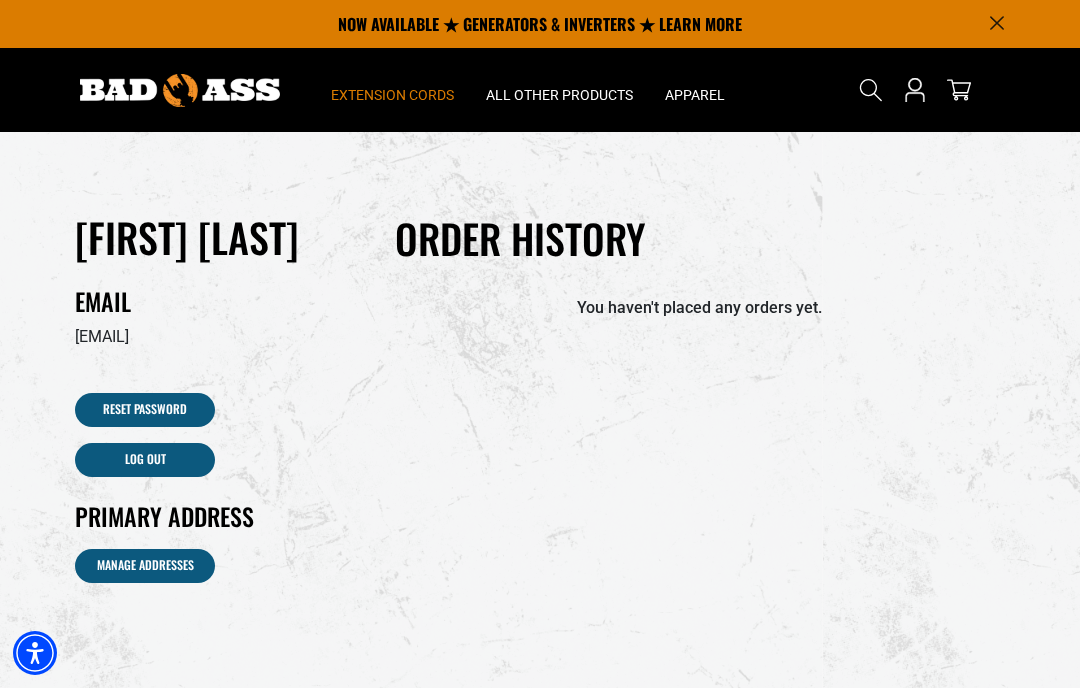 click on "Extension Cords" at bounding box center (392, 90) 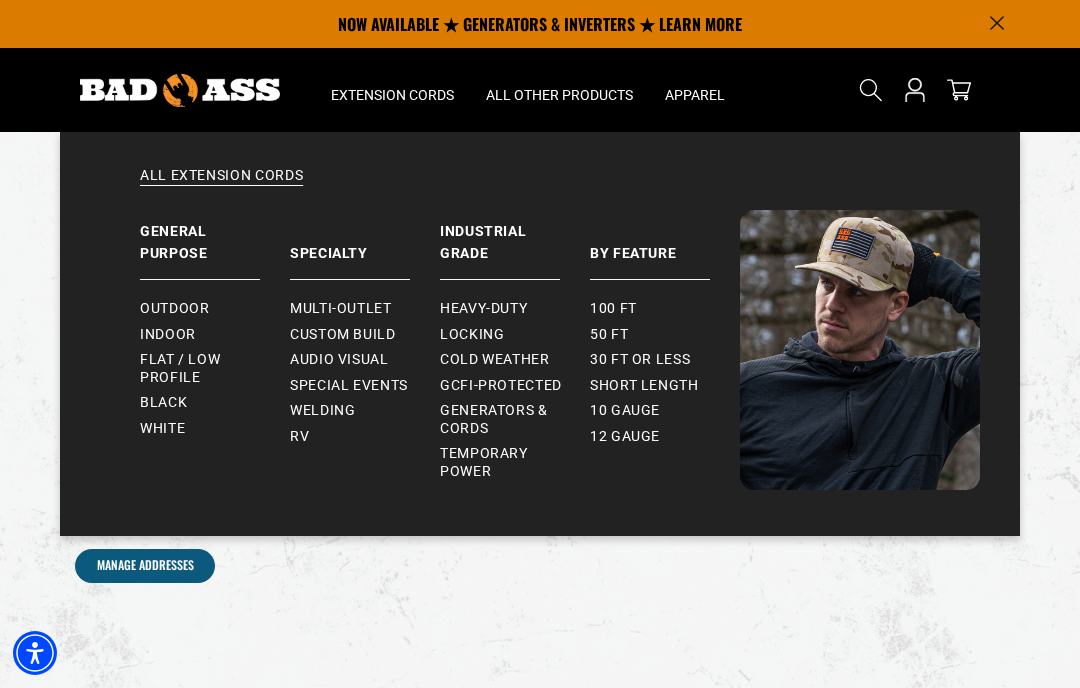 click on "Audio Visual" at bounding box center [339, 360] 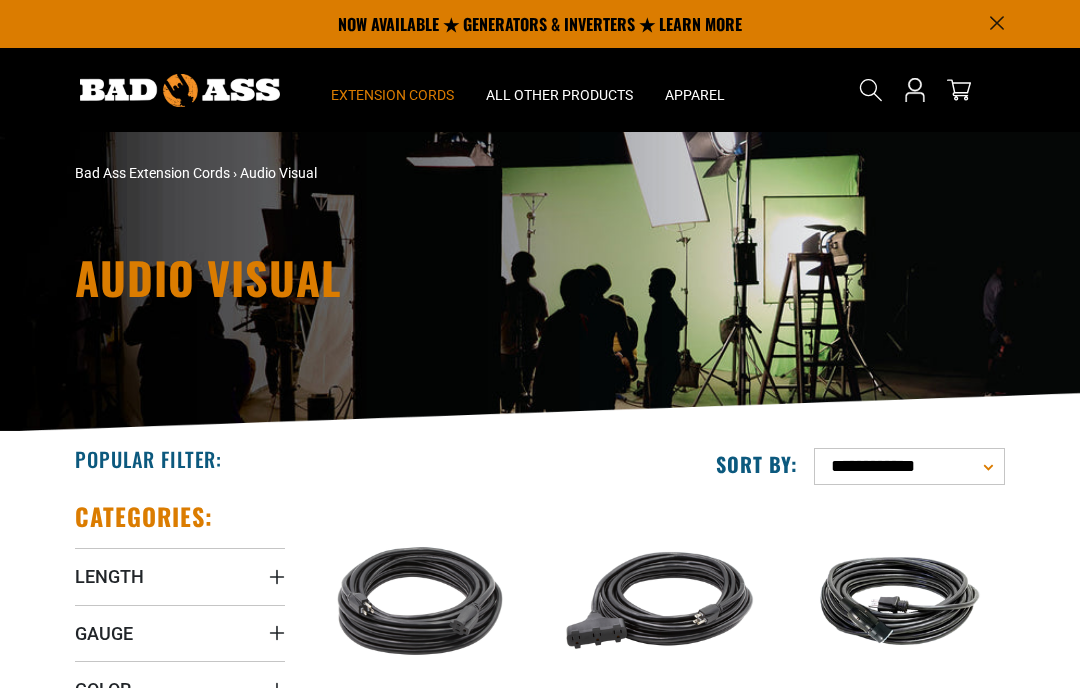 scroll, scrollTop: 0, scrollLeft: 0, axis: both 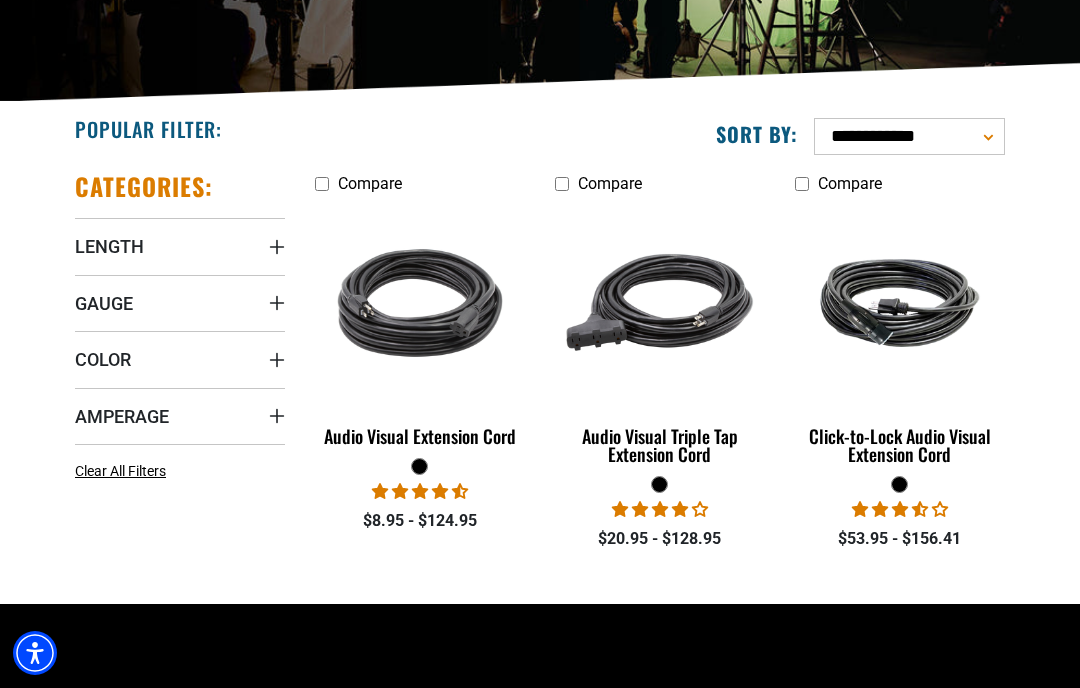click at bounding box center [660, 303] 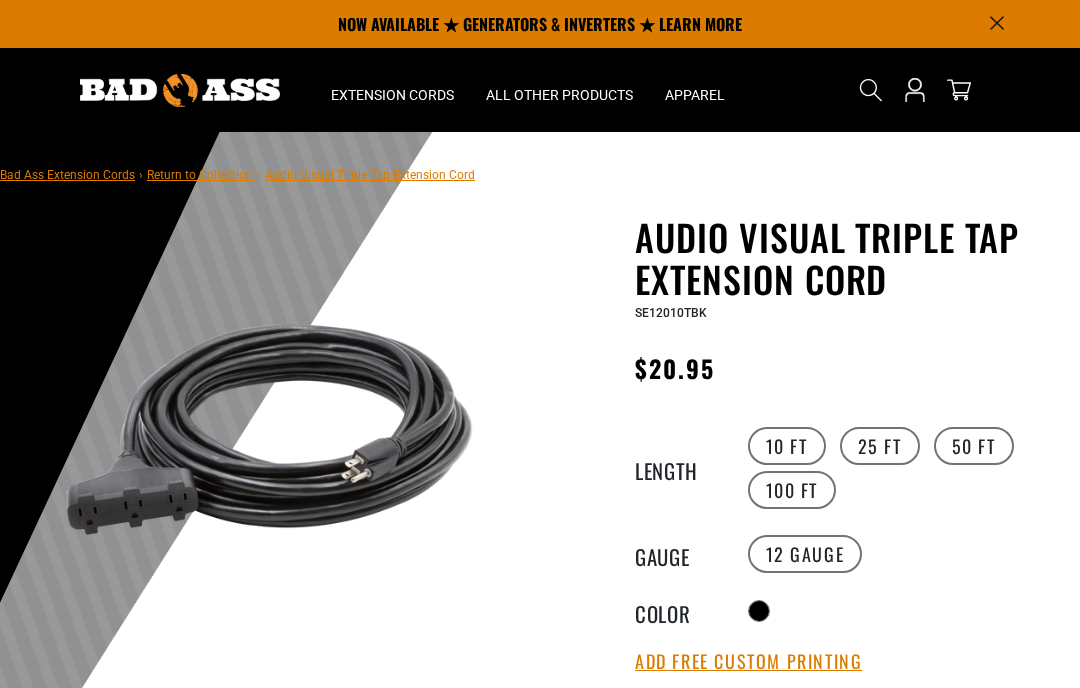 scroll, scrollTop: 0, scrollLeft: 0, axis: both 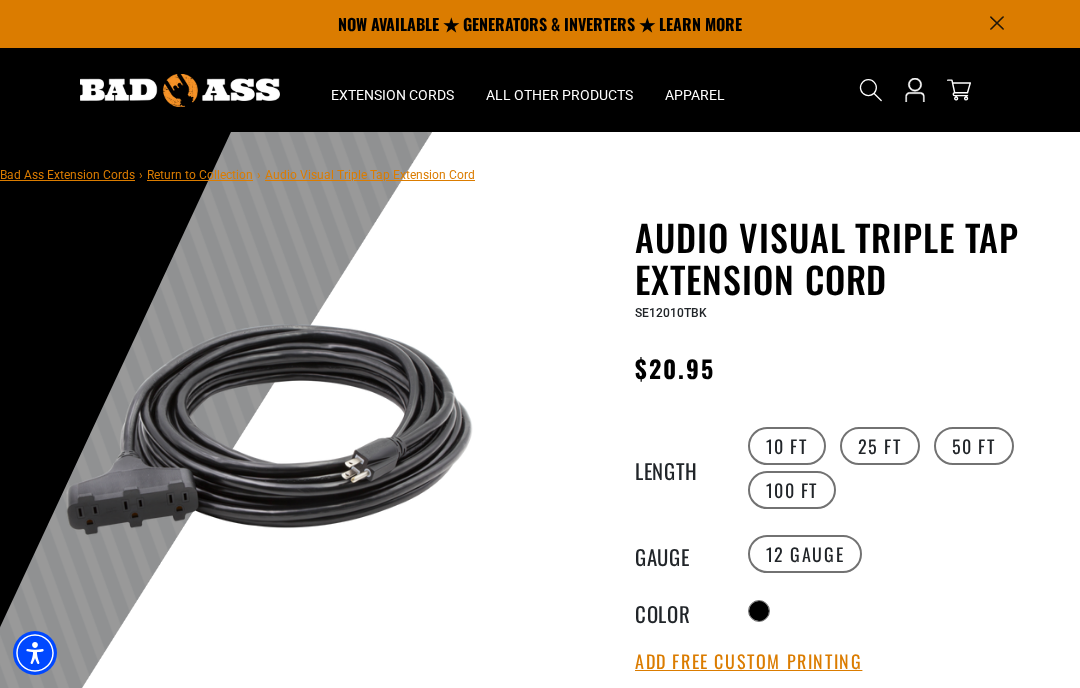 click on "50 FT" at bounding box center (974, 446) 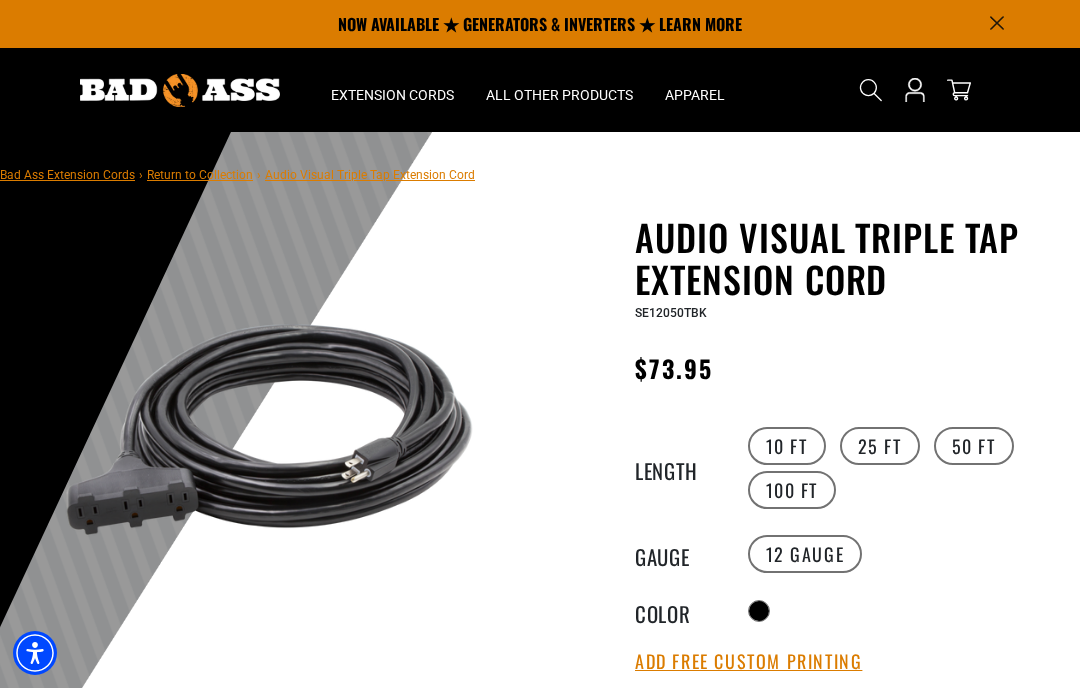 click on "Add Free Custom Printing" at bounding box center [748, 662] 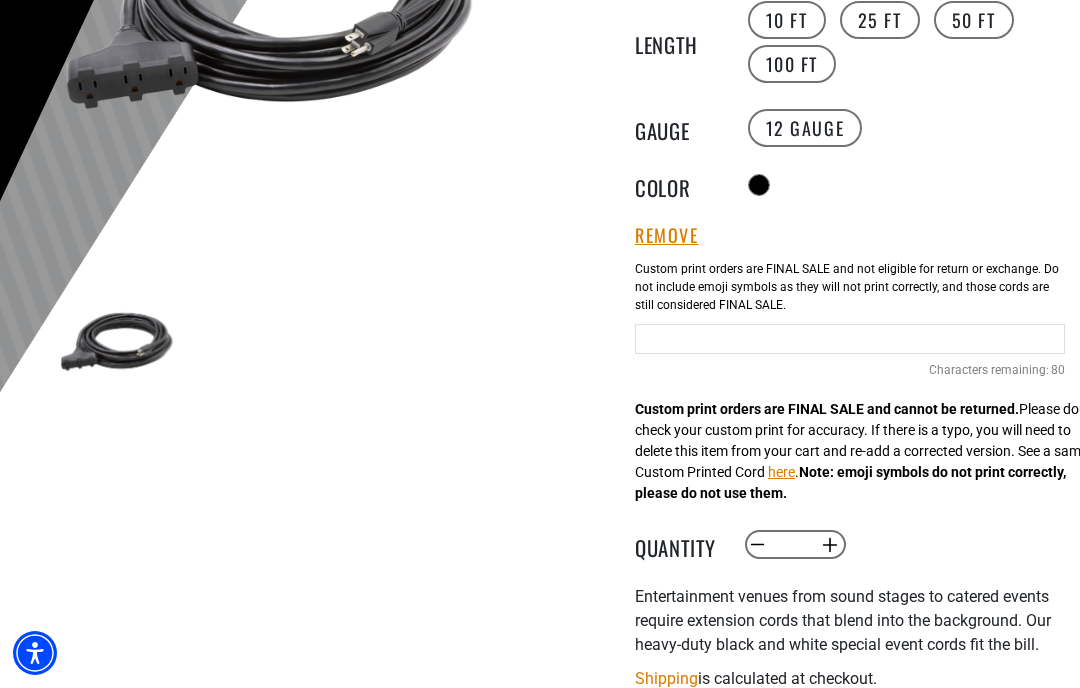 scroll, scrollTop: 439, scrollLeft: 0, axis: vertical 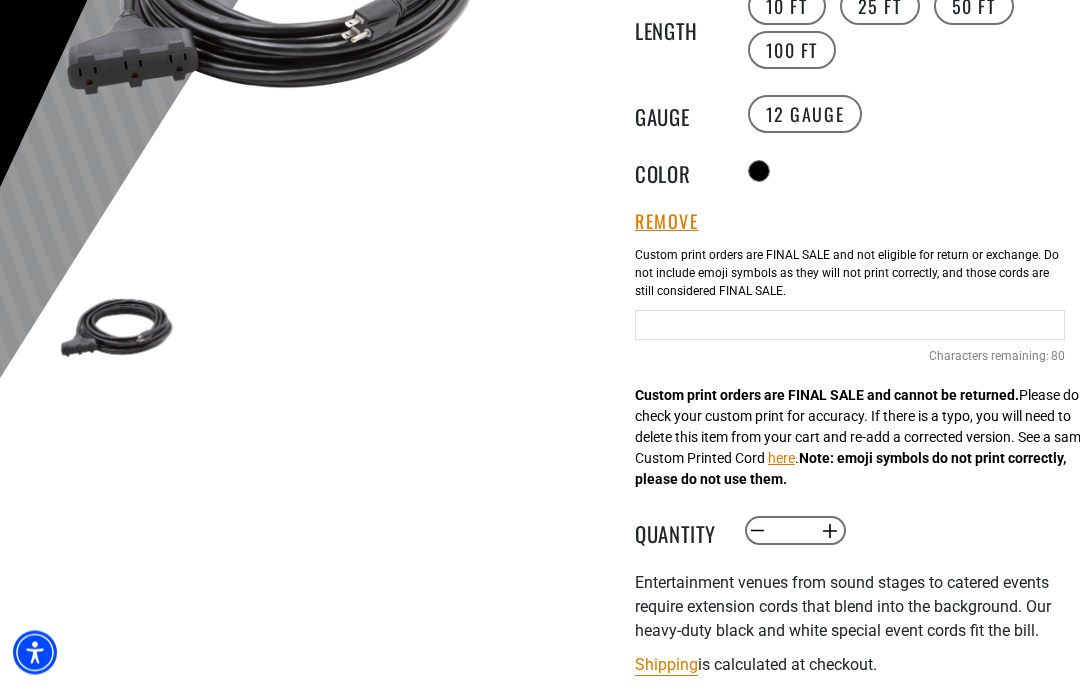 click on "Increase quantity for Audio Visual Triple Tap Extension Cord" at bounding box center (830, 532) 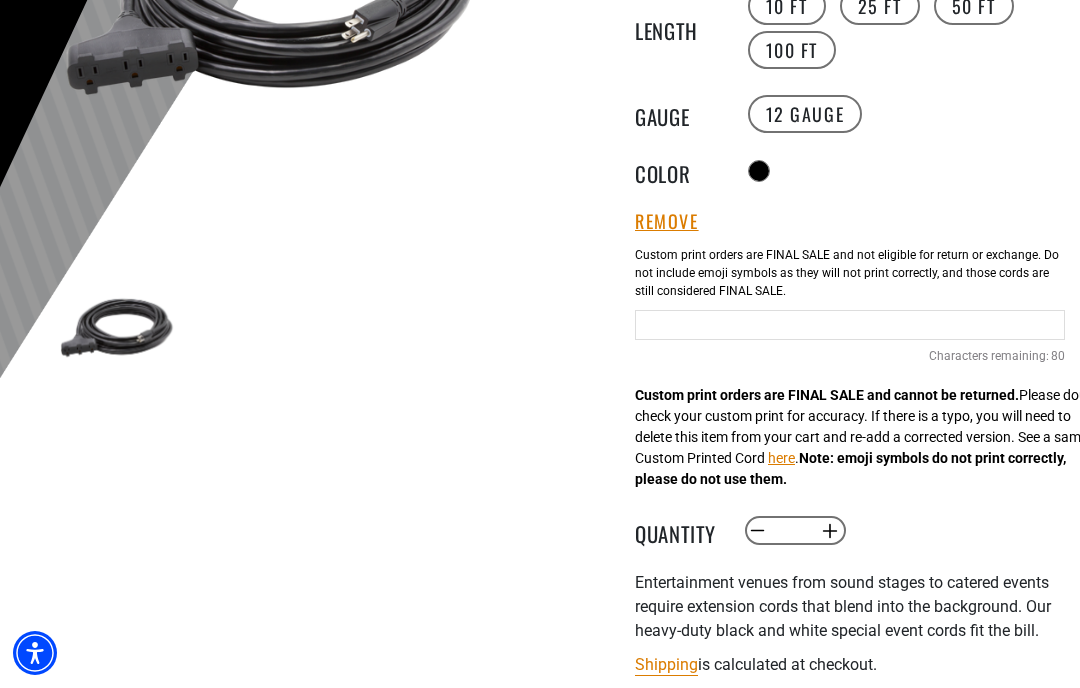 click on "Increase quantity for Audio Visual Triple Tap Extension Cord" at bounding box center [830, 531] 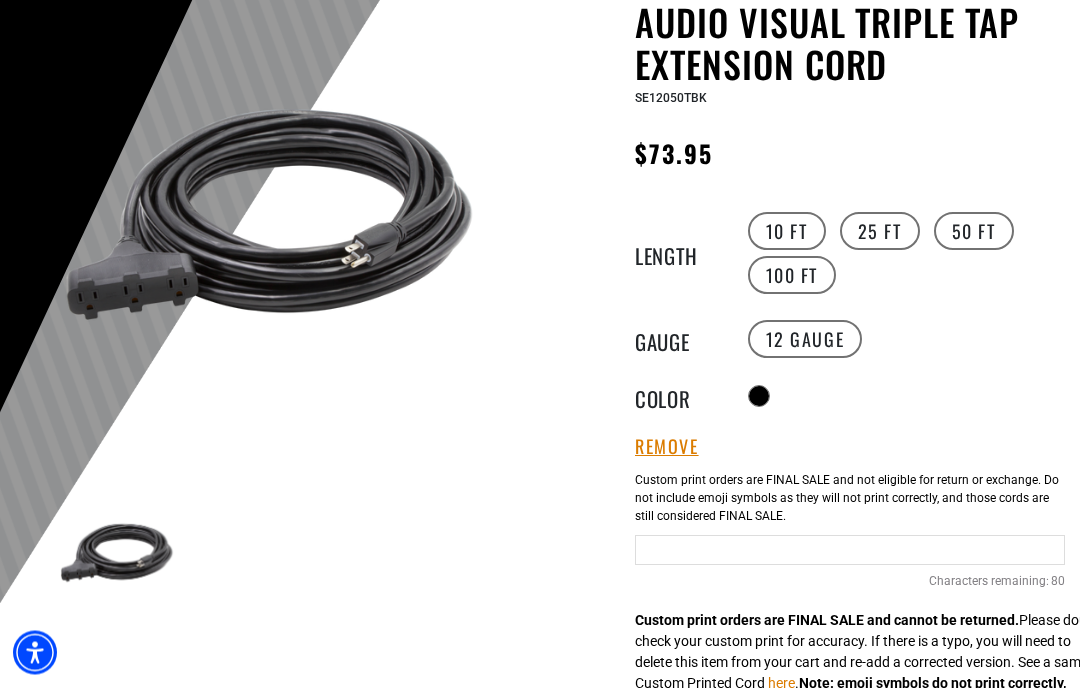 scroll, scrollTop: 215, scrollLeft: 0, axis: vertical 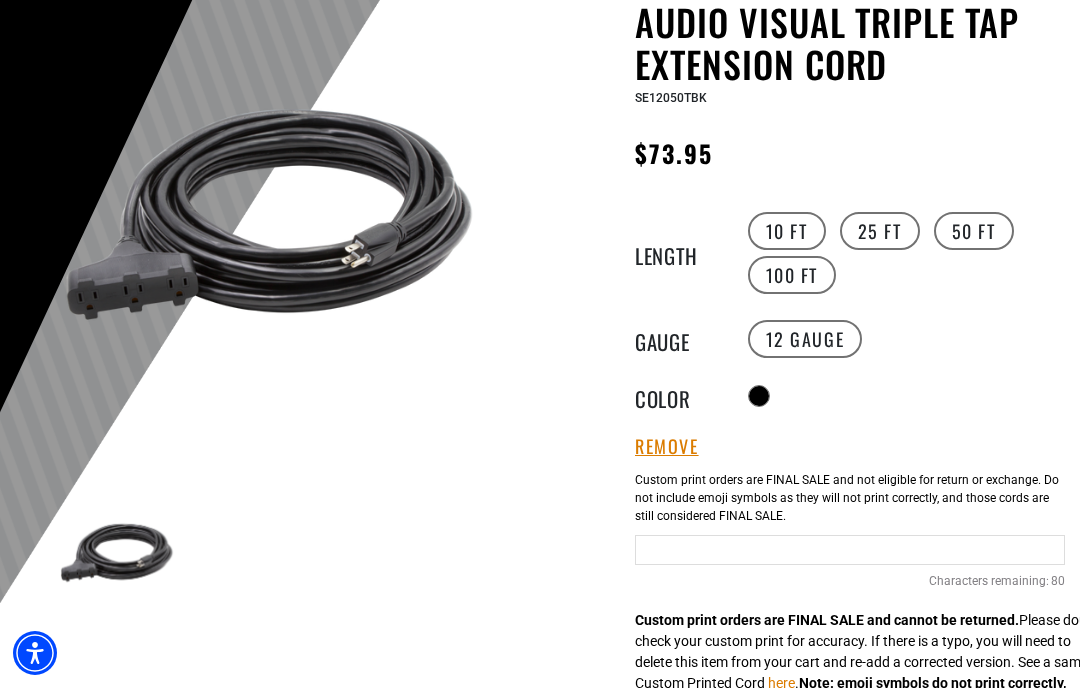 click at bounding box center [850, 550] 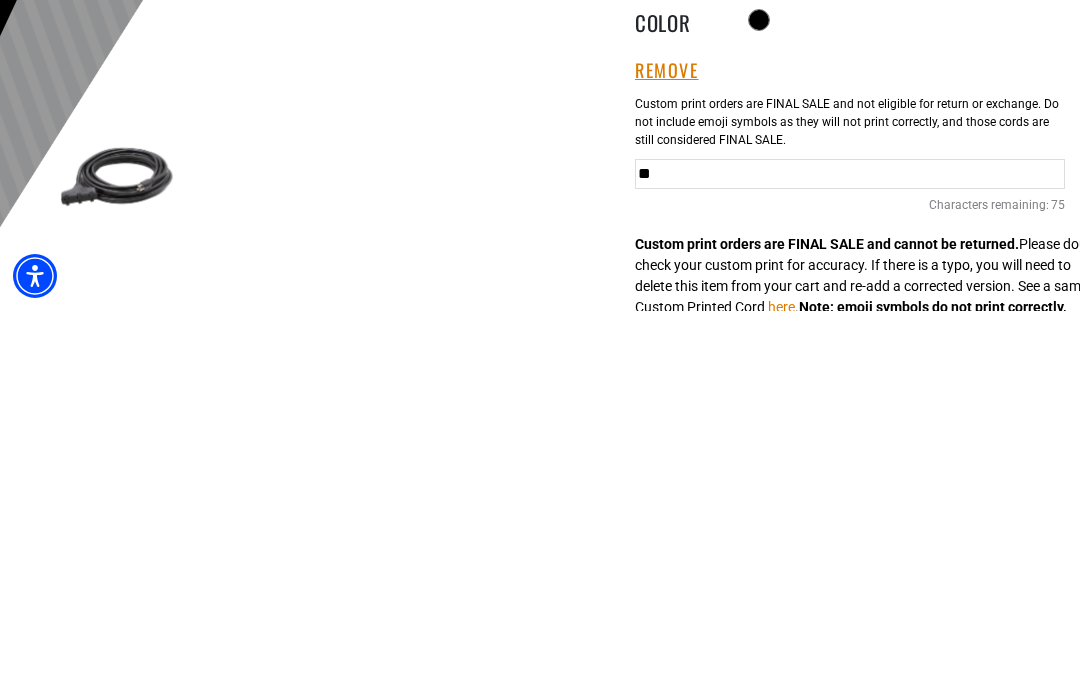 type on "*" 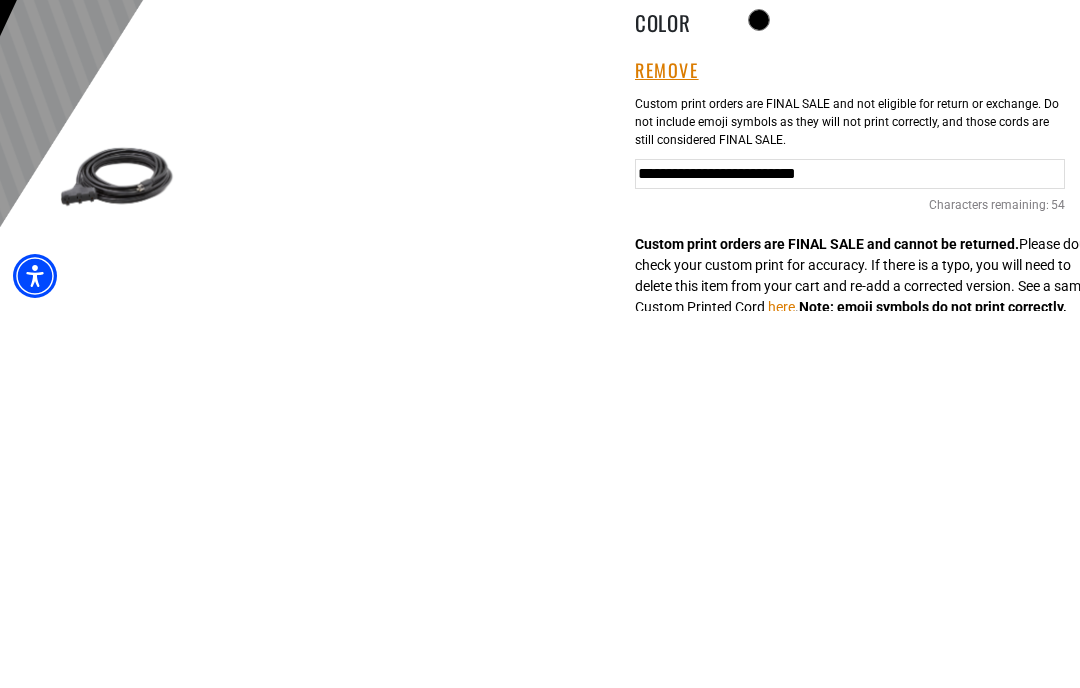 type on "**********" 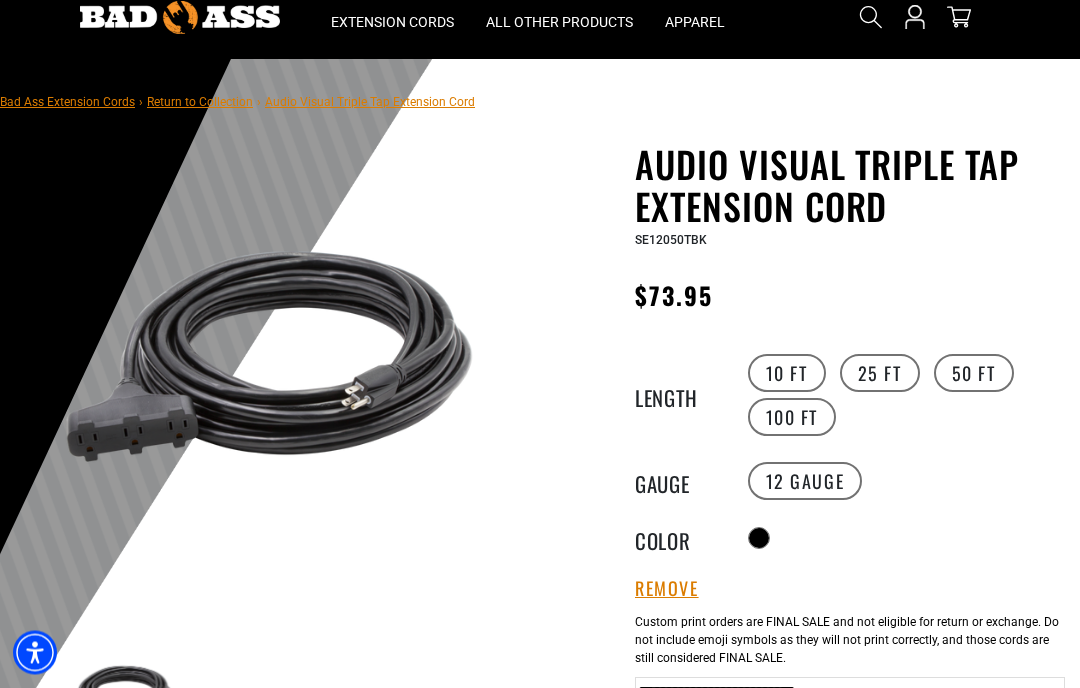 scroll, scrollTop: 73, scrollLeft: 0, axis: vertical 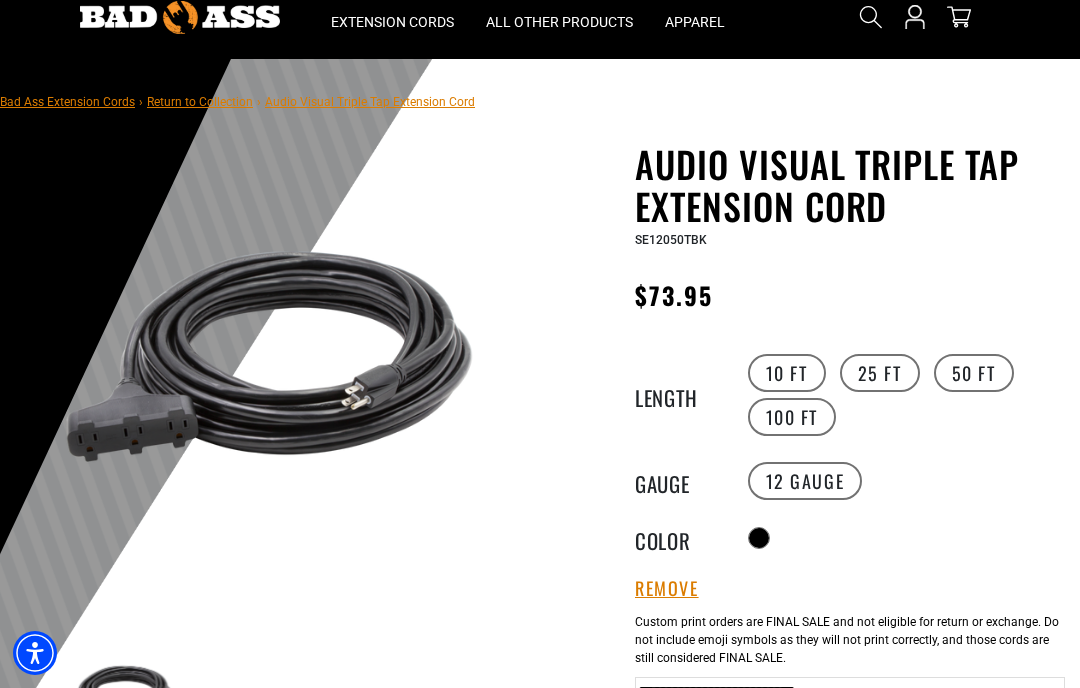 click on "100 FT" at bounding box center (792, 417) 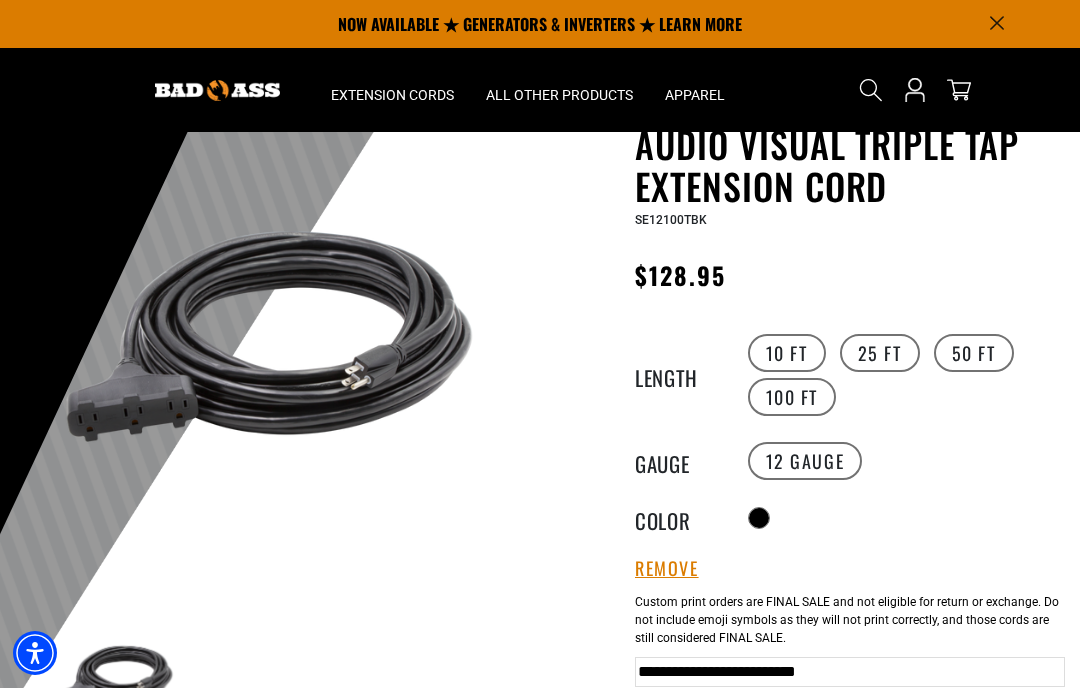 scroll, scrollTop: 90, scrollLeft: 0, axis: vertical 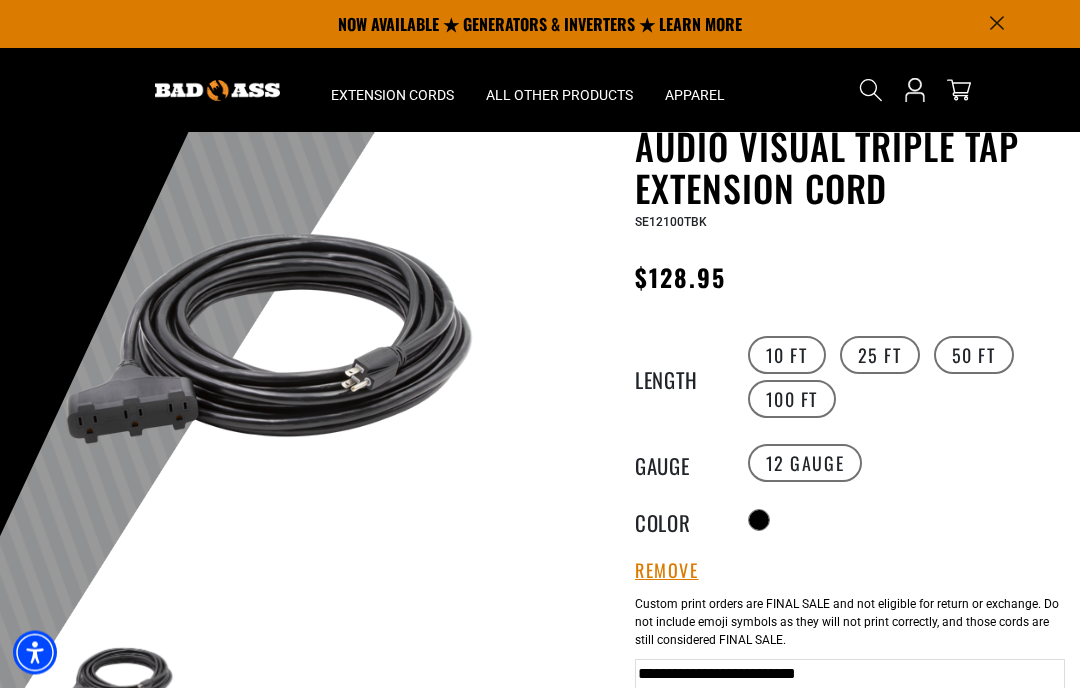 click on "50 FT" at bounding box center [974, 356] 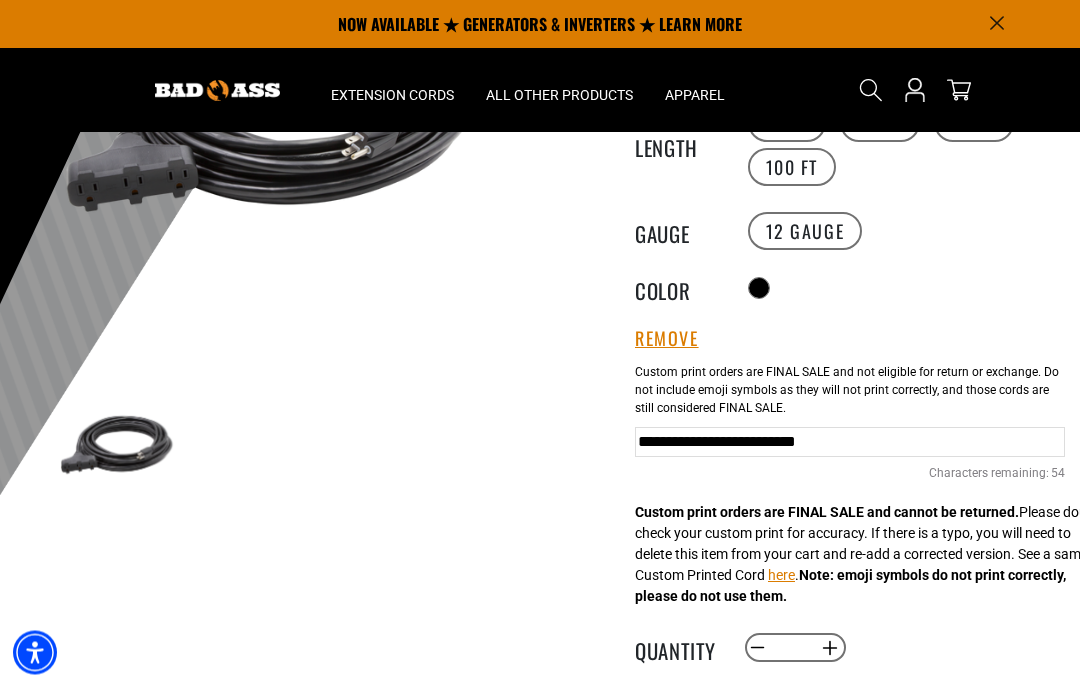 scroll, scrollTop: 320, scrollLeft: 0, axis: vertical 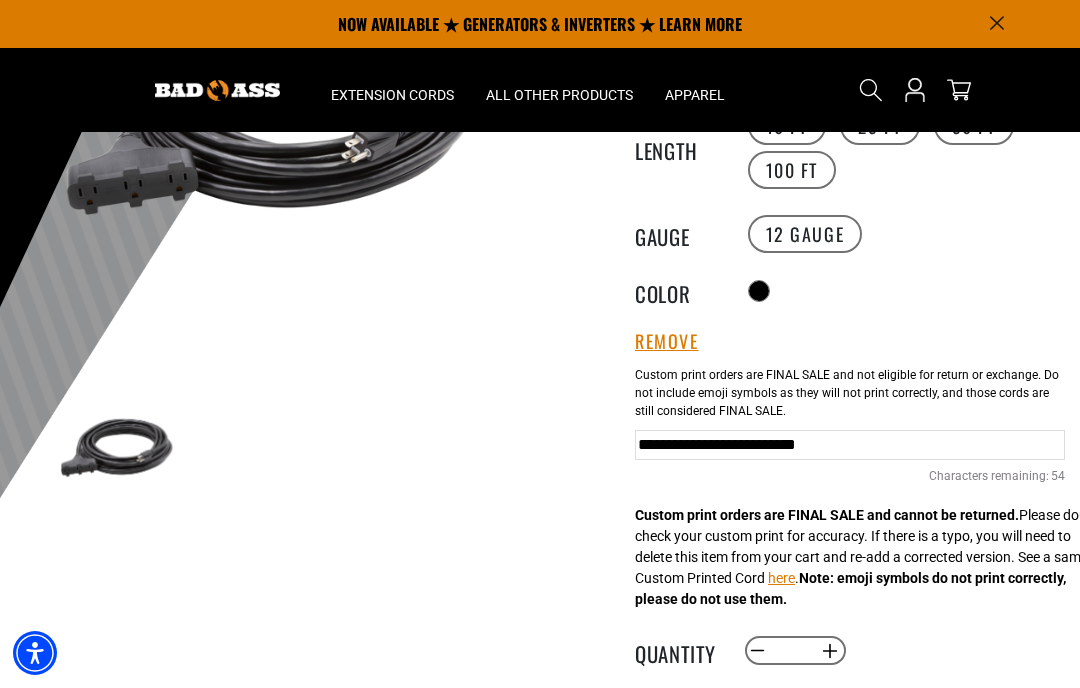 click on "12 Gauge" at bounding box center (805, 234) 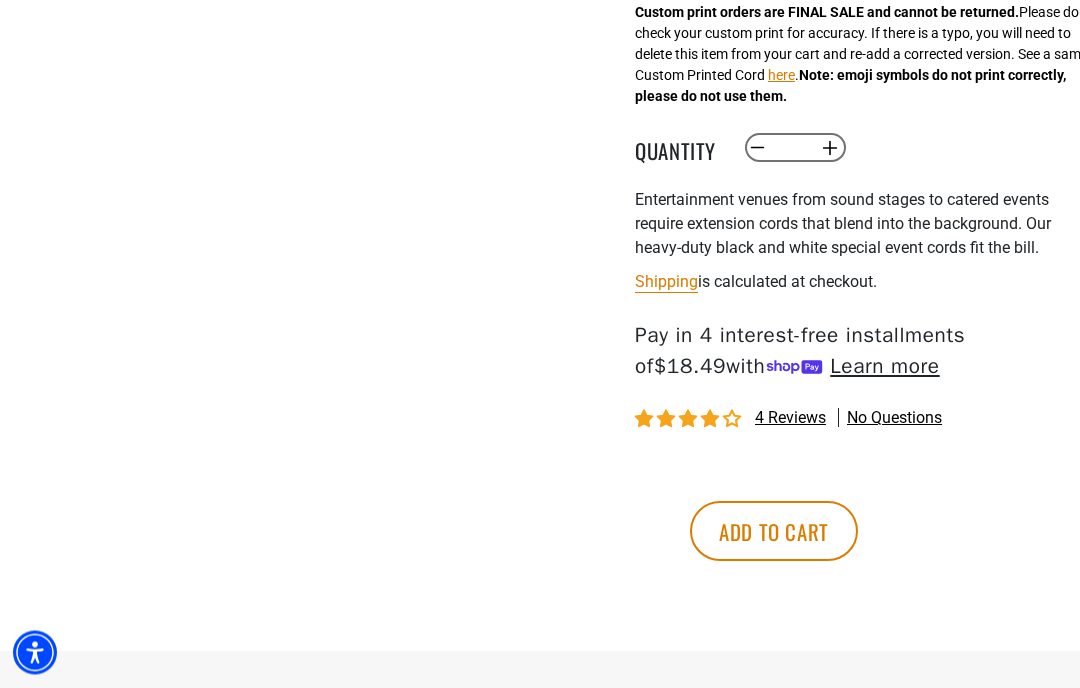 scroll, scrollTop: 823, scrollLeft: 0, axis: vertical 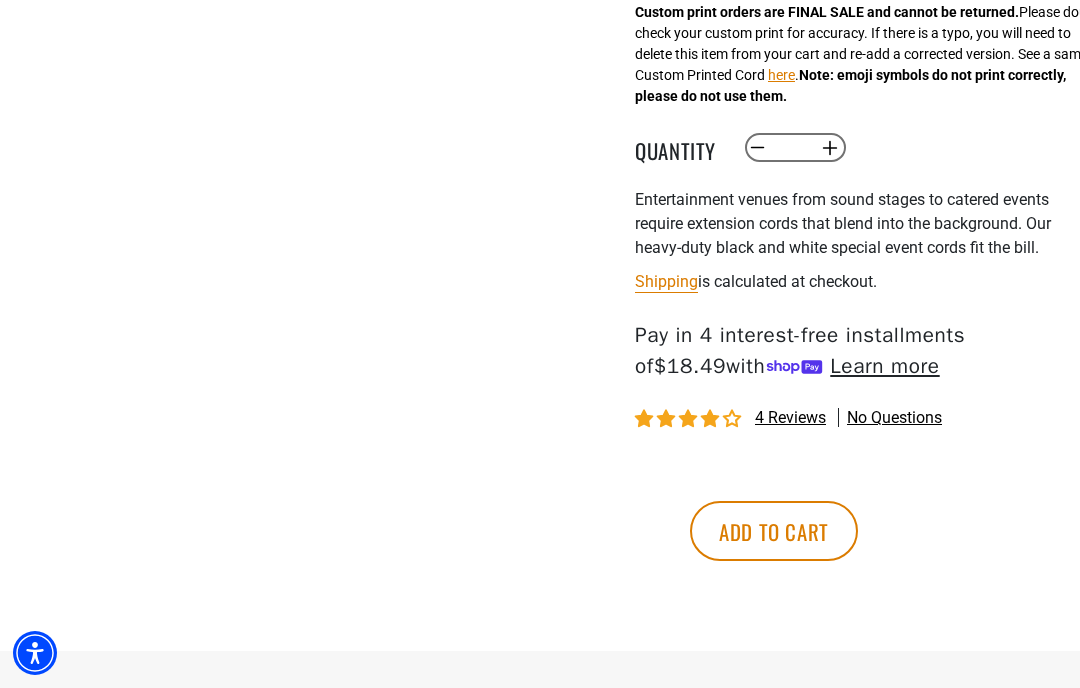 click on "Add to cart" at bounding box center [774, 531] 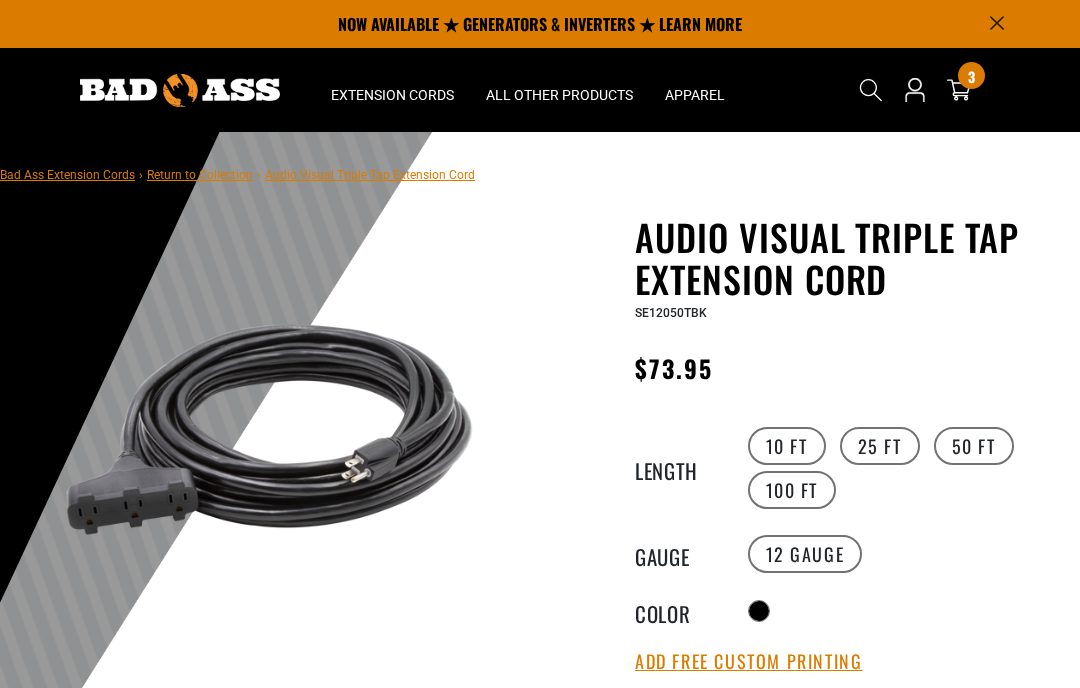 scroll, scrollTop: 0, scrollLeft: 0, axis: both 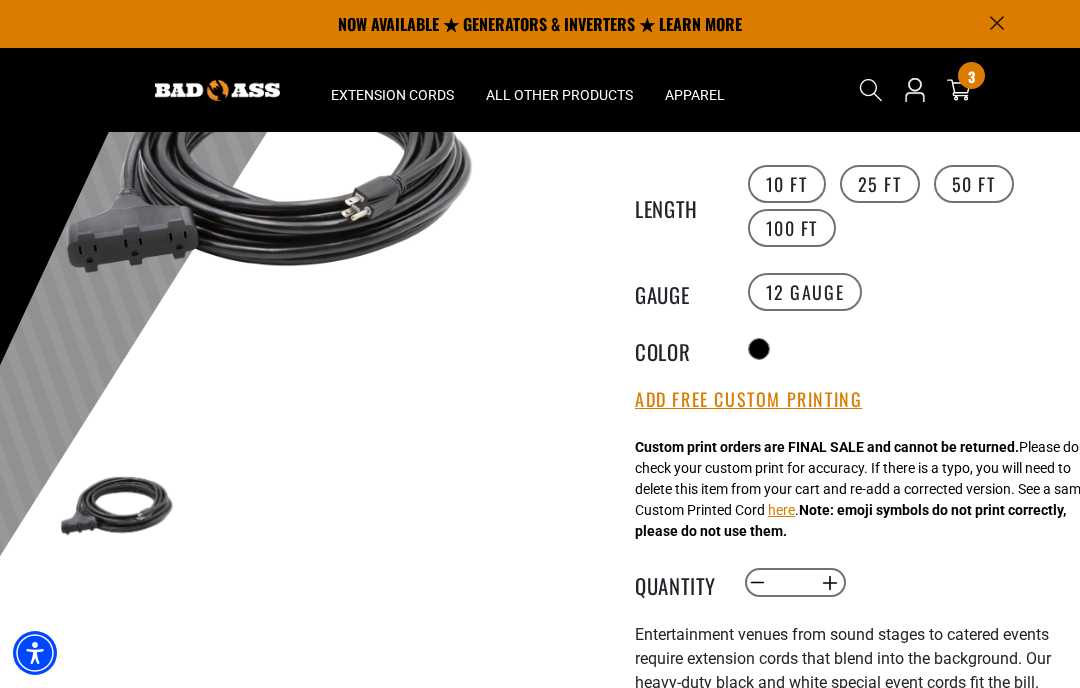 click on "100 FT" at bounding box center [792, 228] 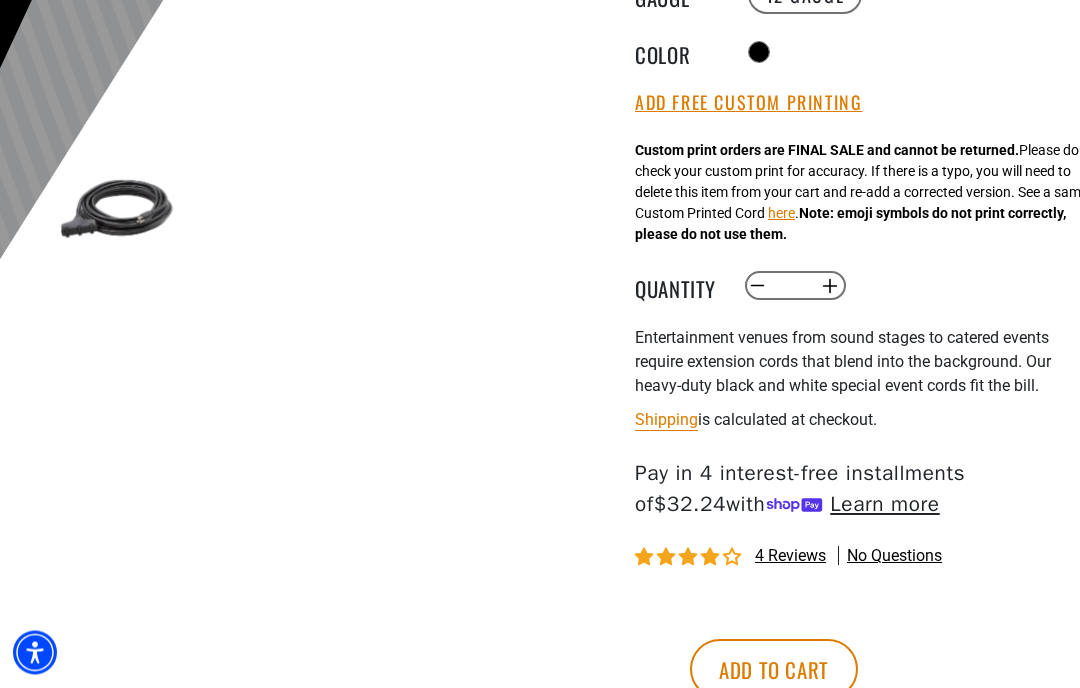 scroll, scrollTop: 559, scrollLeft: 0, axis: vertical 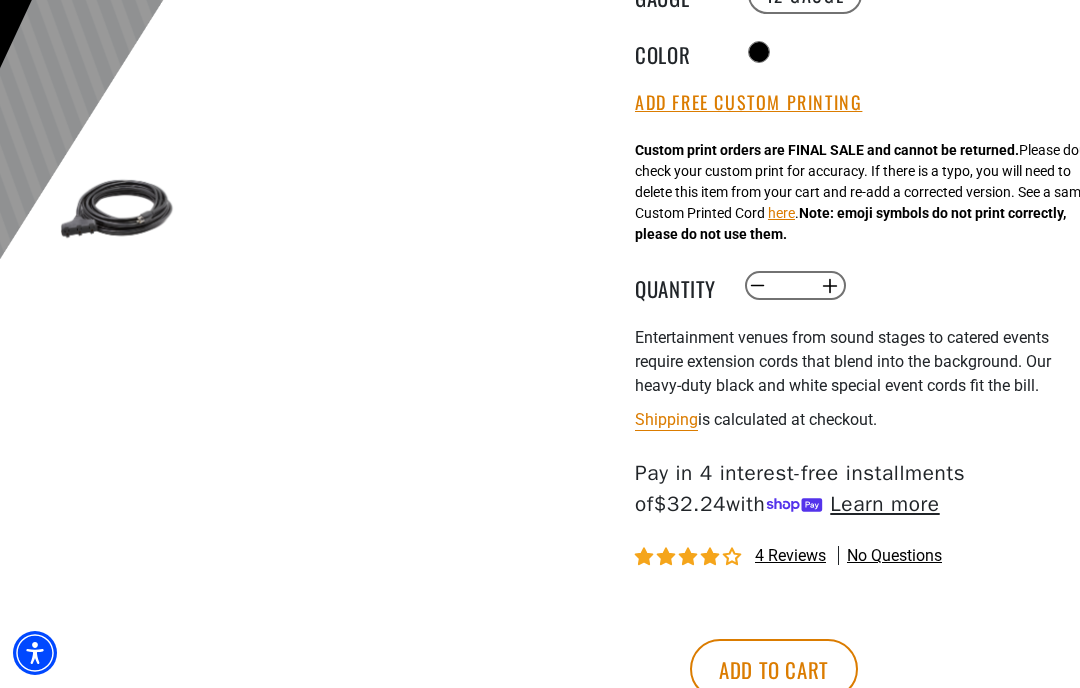 click on "Add to cart" at bounding box center [774, 669] 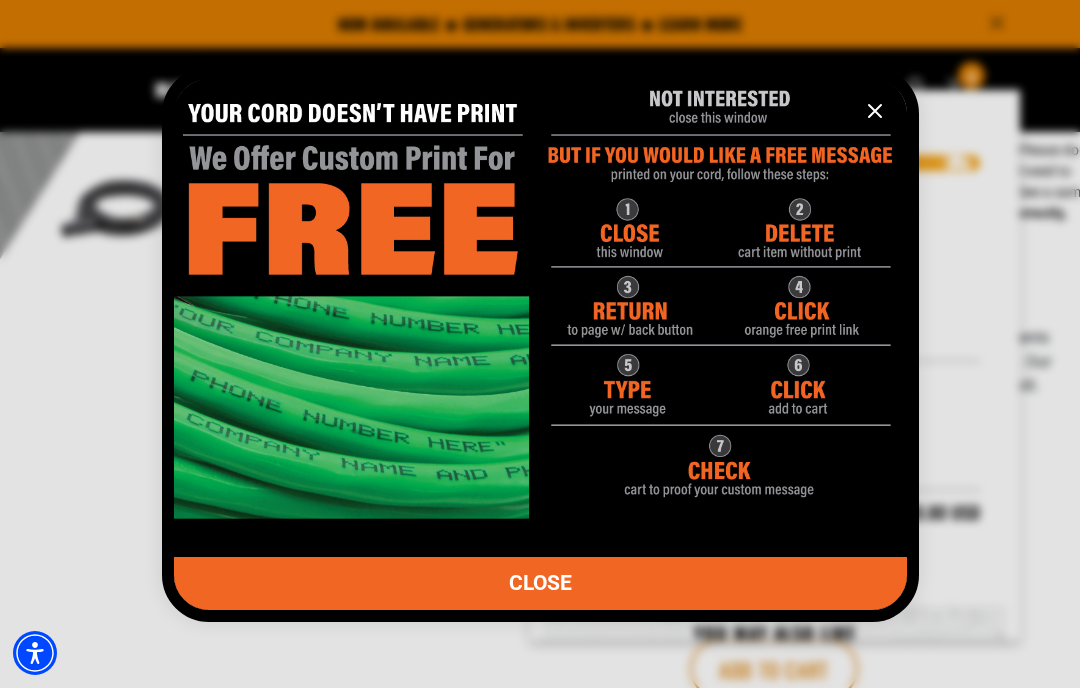 click 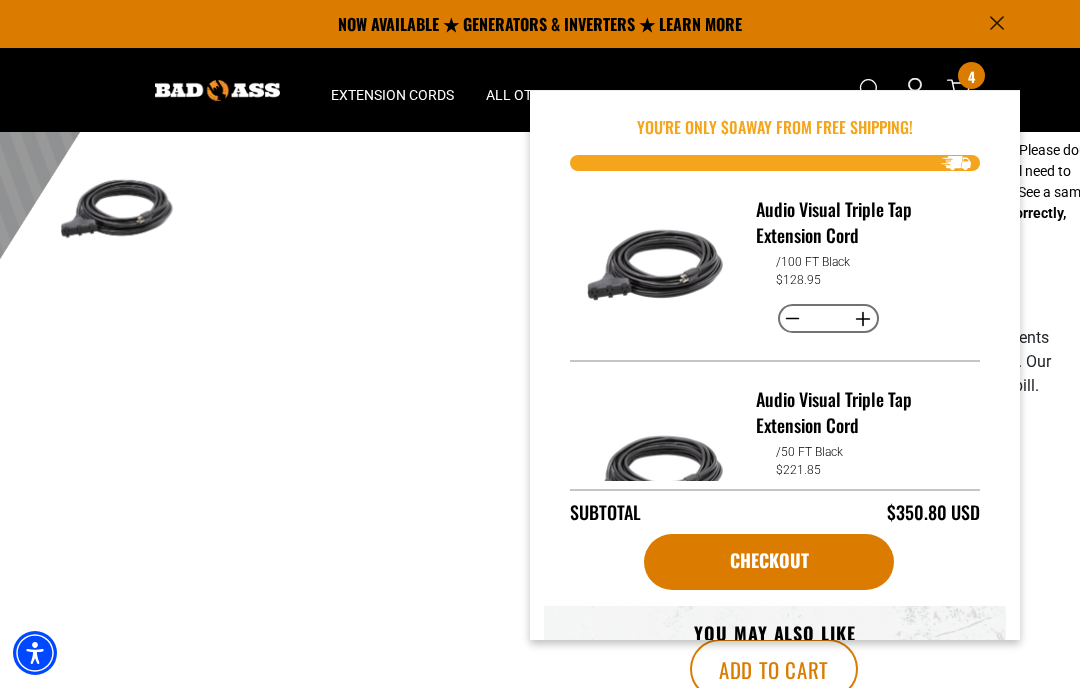 click on "Audio Visual Triple Tap Extension Cord" at bounding box center (860, 222) 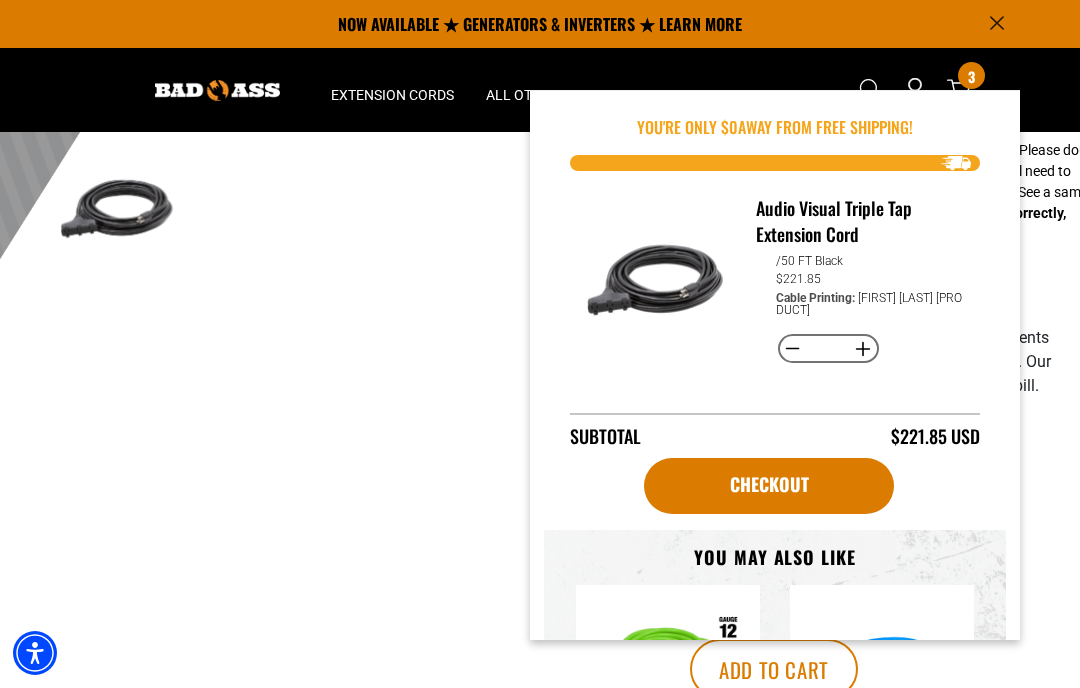 click on "1 of 1
Previous Next
Previous Next
1 2 3" at bounding box center (270, 223) 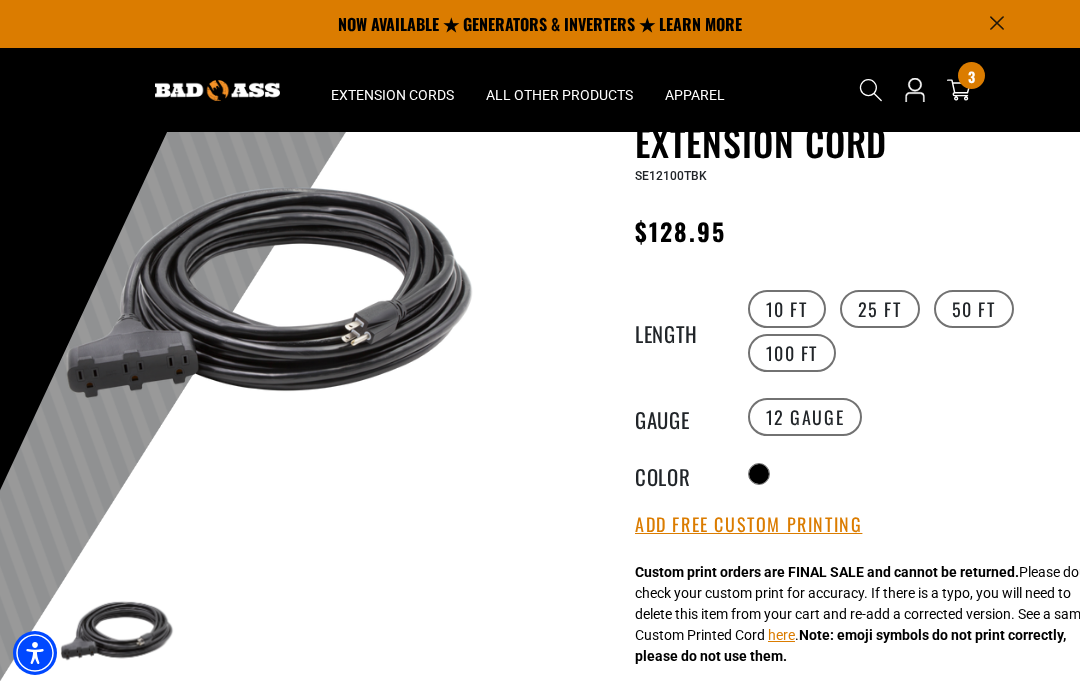 scroll, scrollTop: 90, scrollLeft: 0, axis: vertical 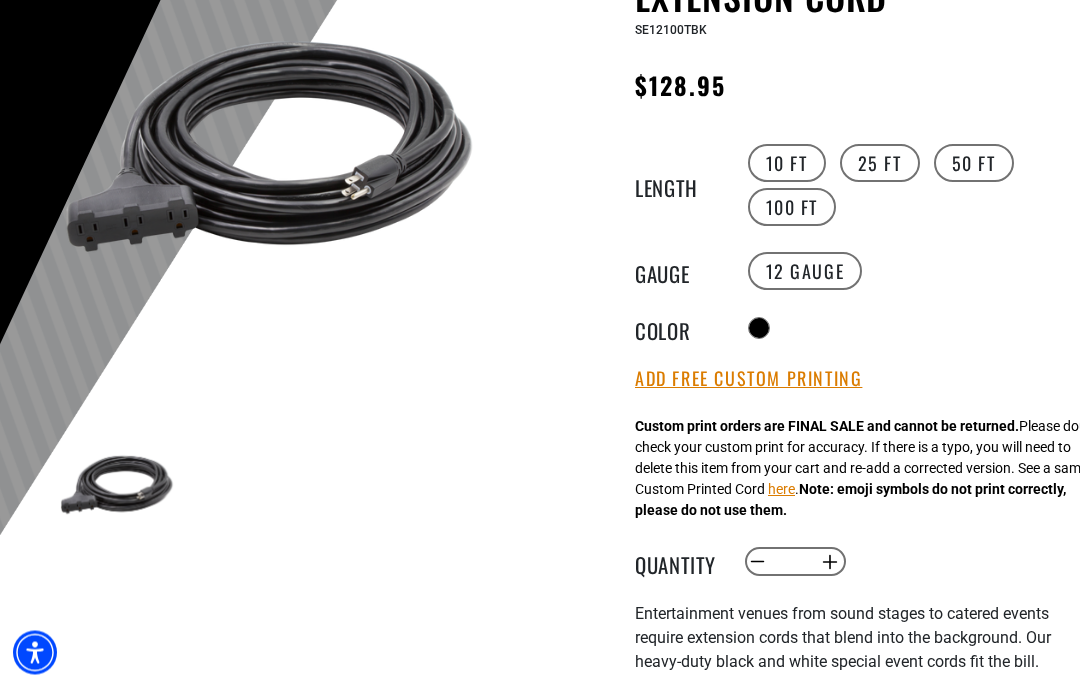 click on "Add Free Custom Printing" at bounding box center [748, 380] 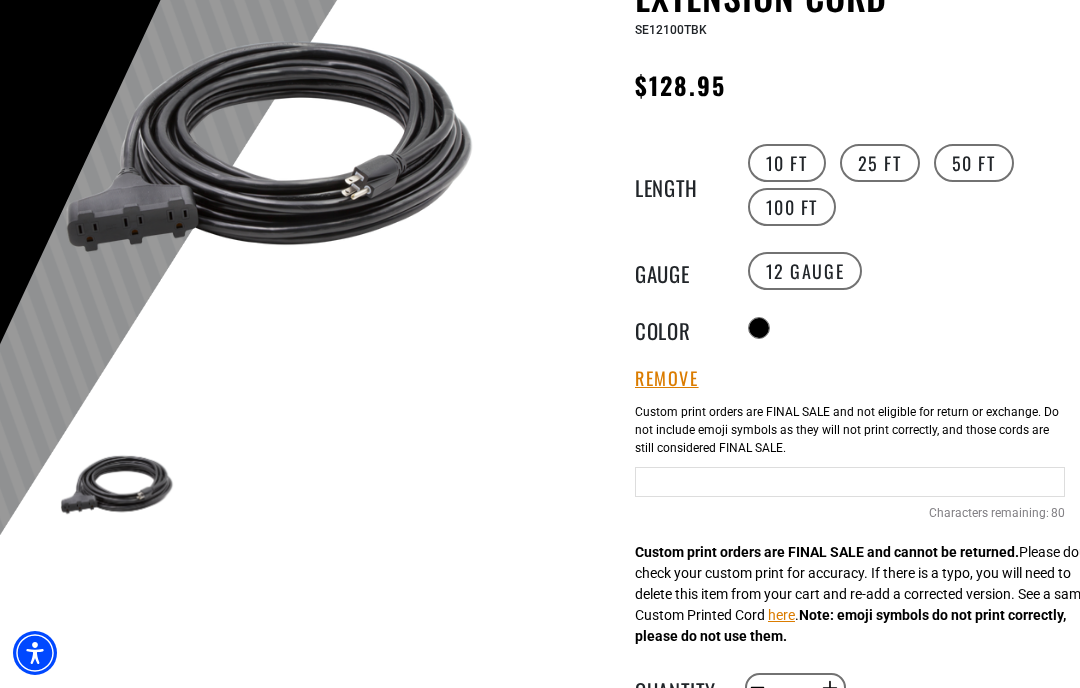 click at bounding box center [850, 482] 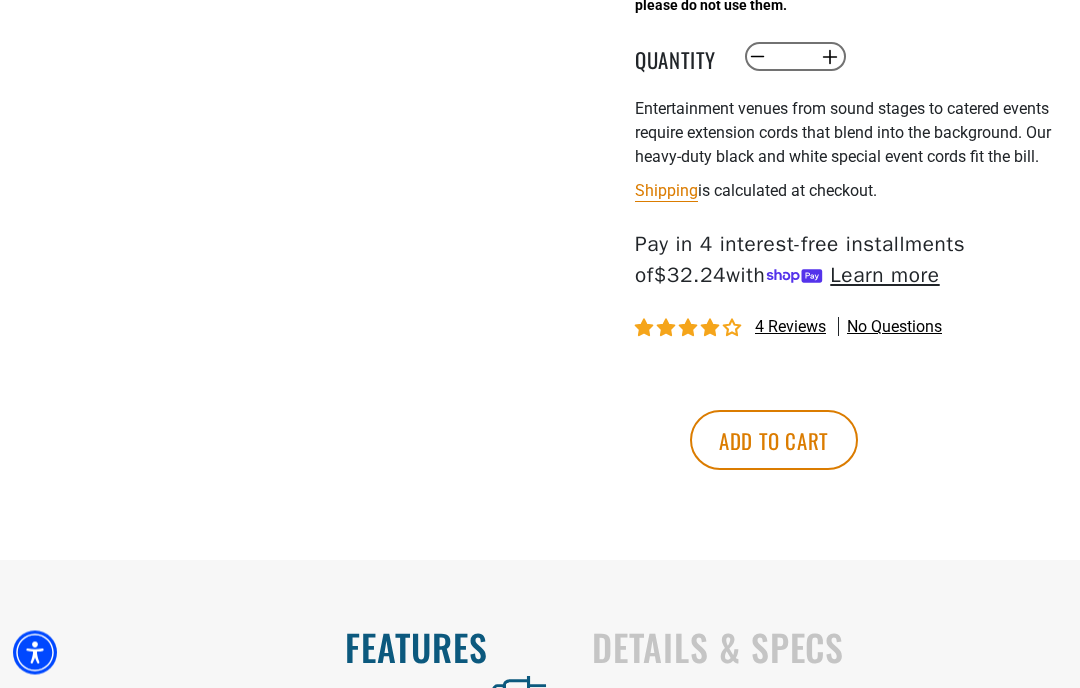 scroll, scrollTop: 950, scrollLeft: 0, axis: vertical 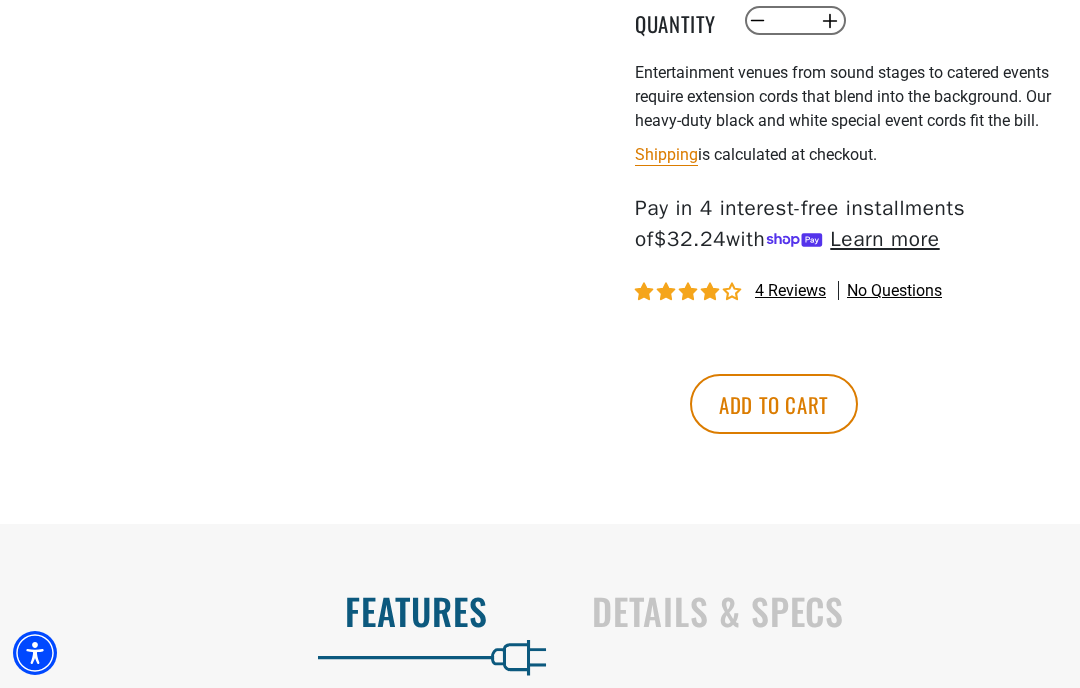 type on "**********" 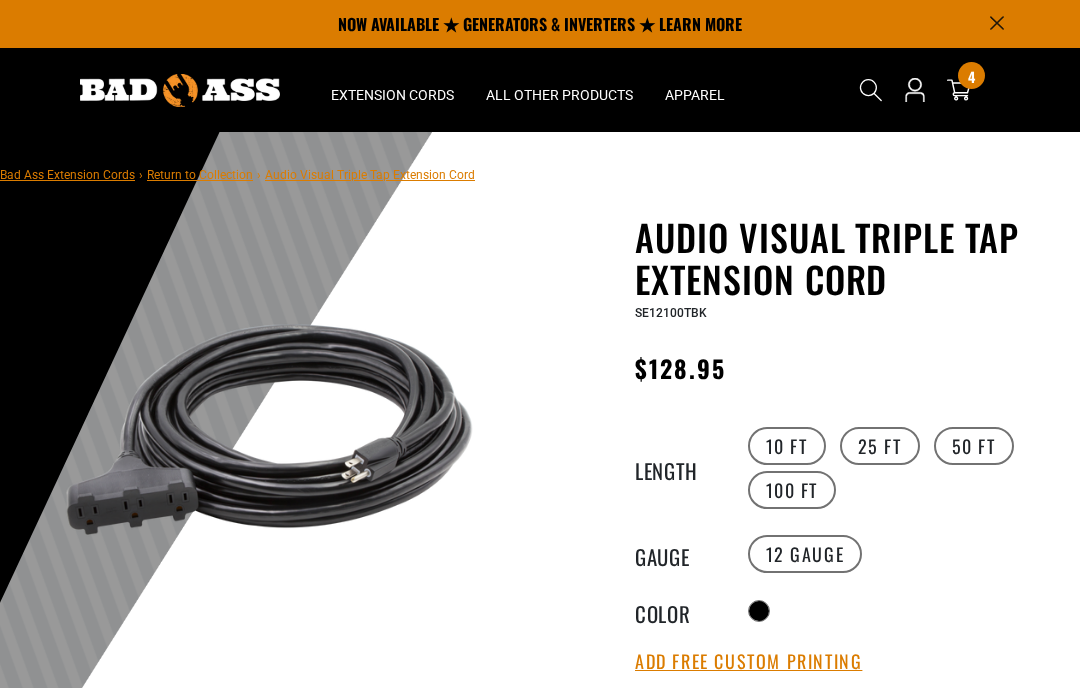 scroll, scrollTop: 0, scrollLeft: 0, axis: both 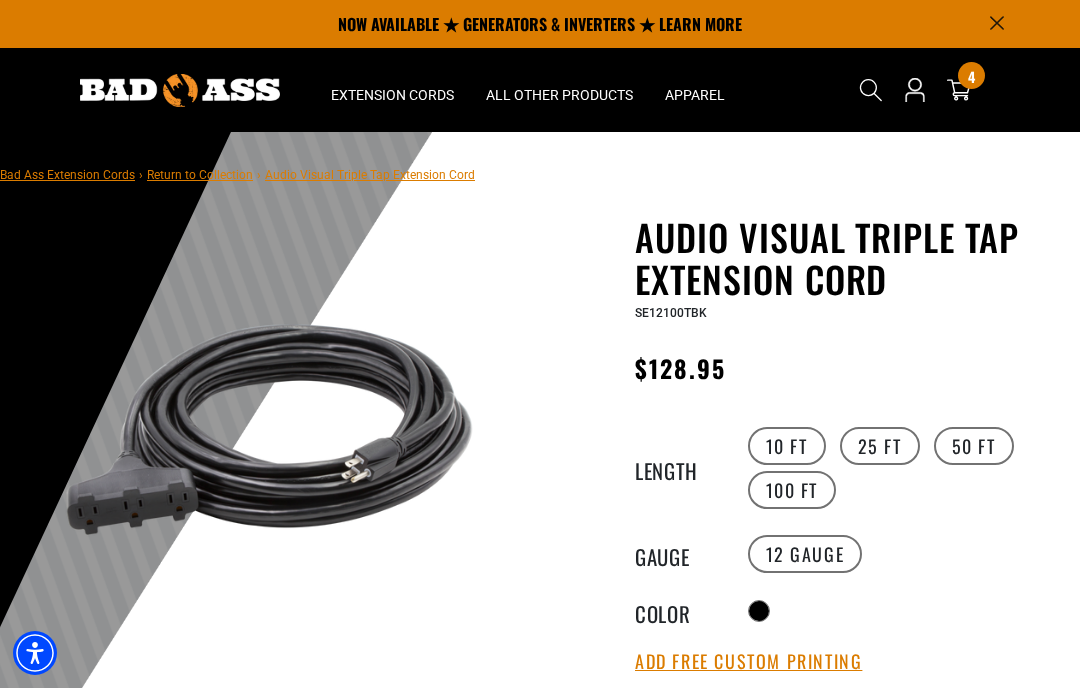 click on "4" at bounding box center [971, 76] 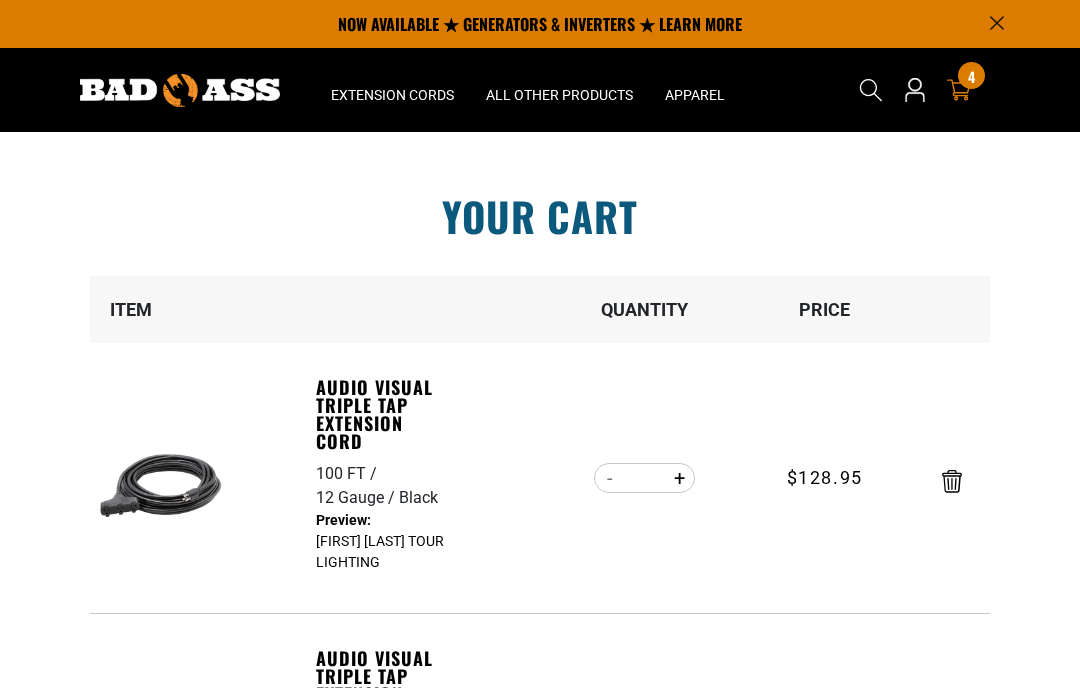 scroll, scrollTop: 0, scrollLeft: 0, axis: both 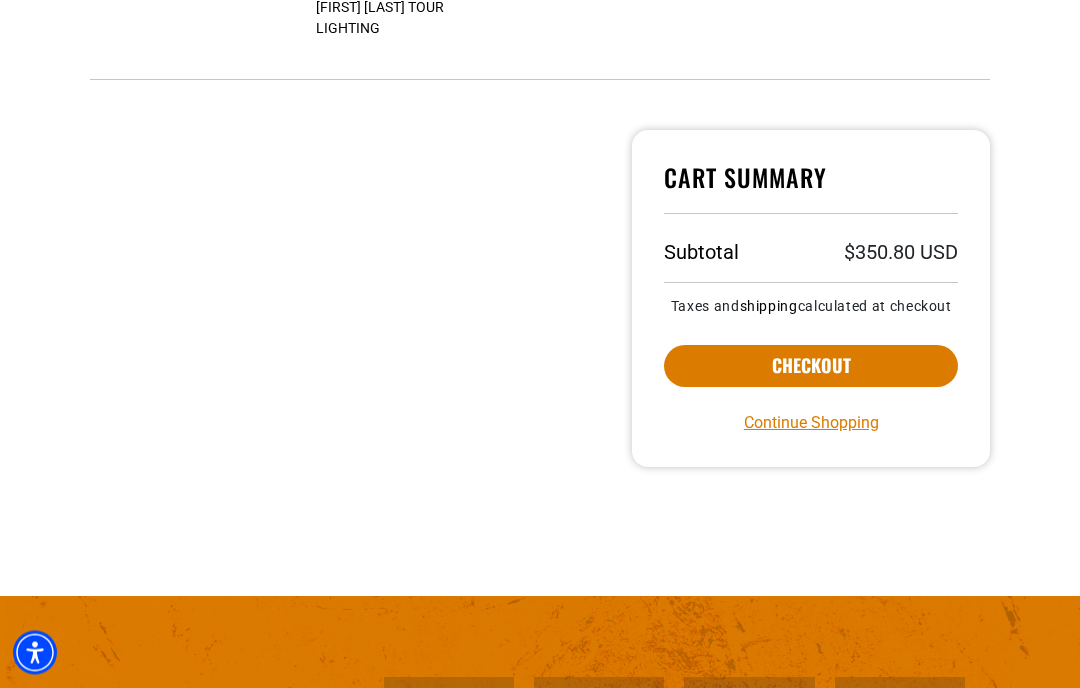 click on "Checkout" at bounding box center [811, 367] 